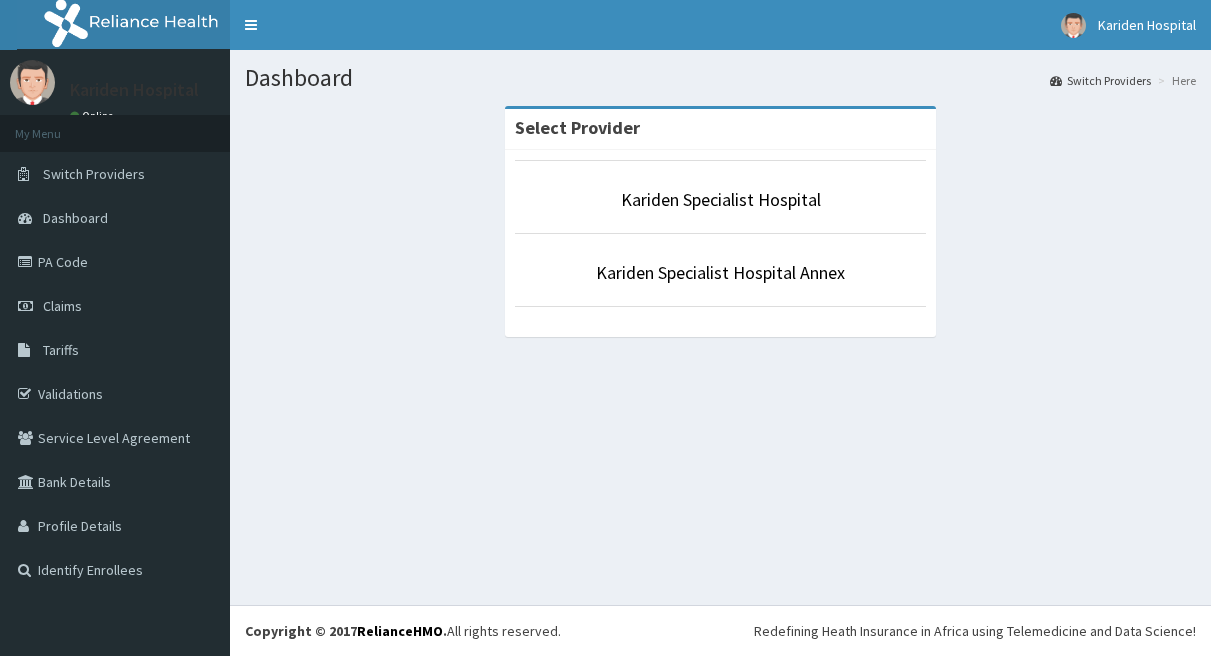 scroll, scrollTop: 0, scrollLeft: 0, axis: both 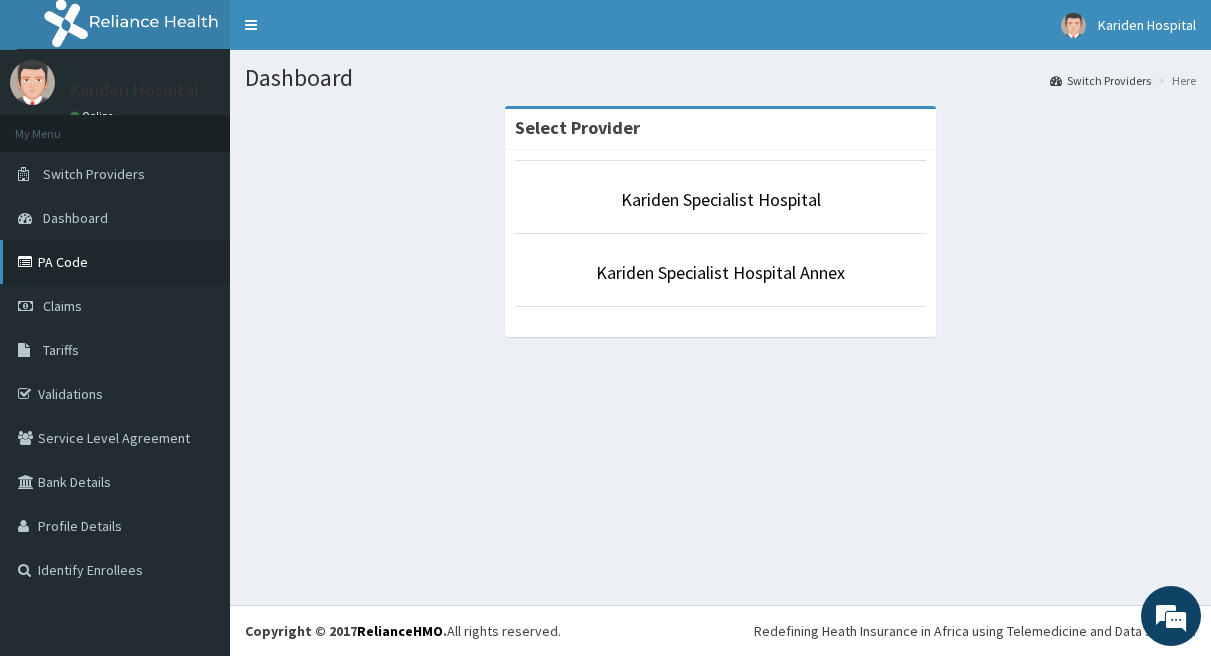 click on "PA Code" at bounding box center (115, 262) 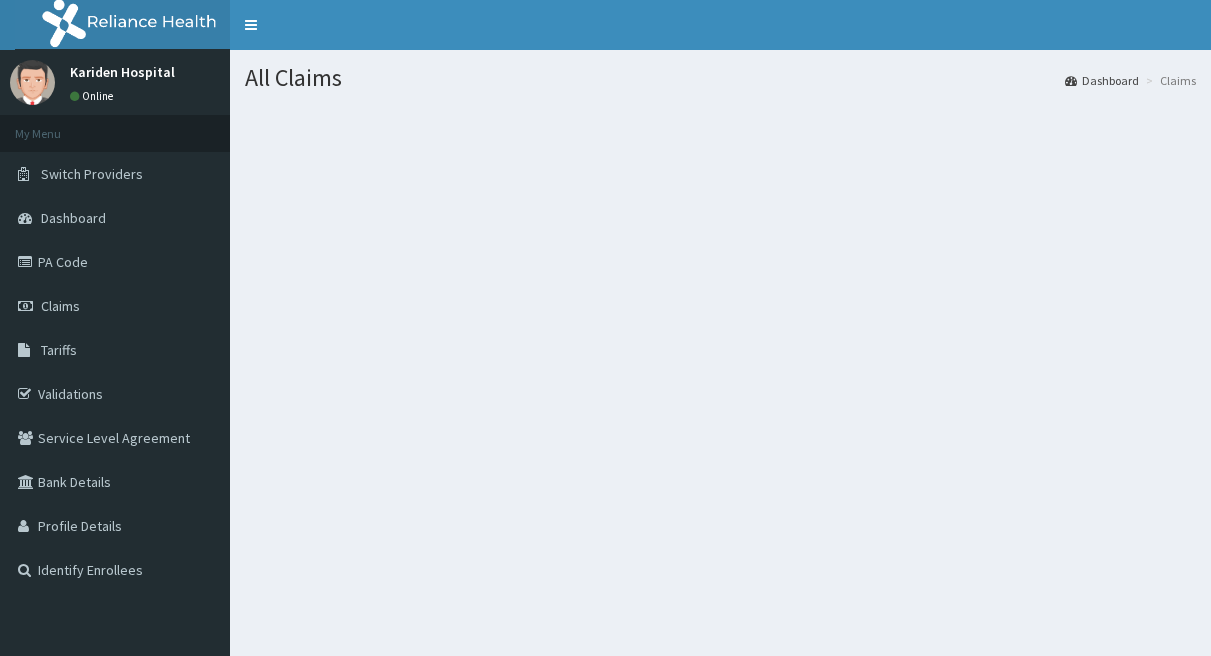 scroll, scrollTop: 0, scrollLeft: 0, axis: both 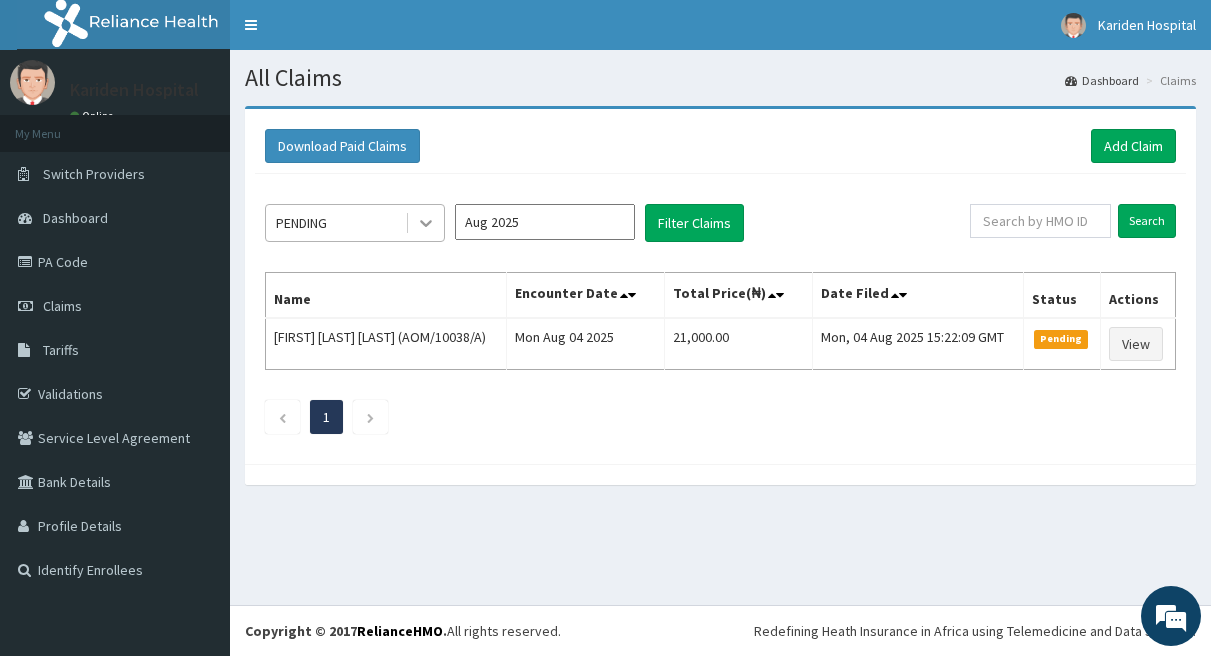 click 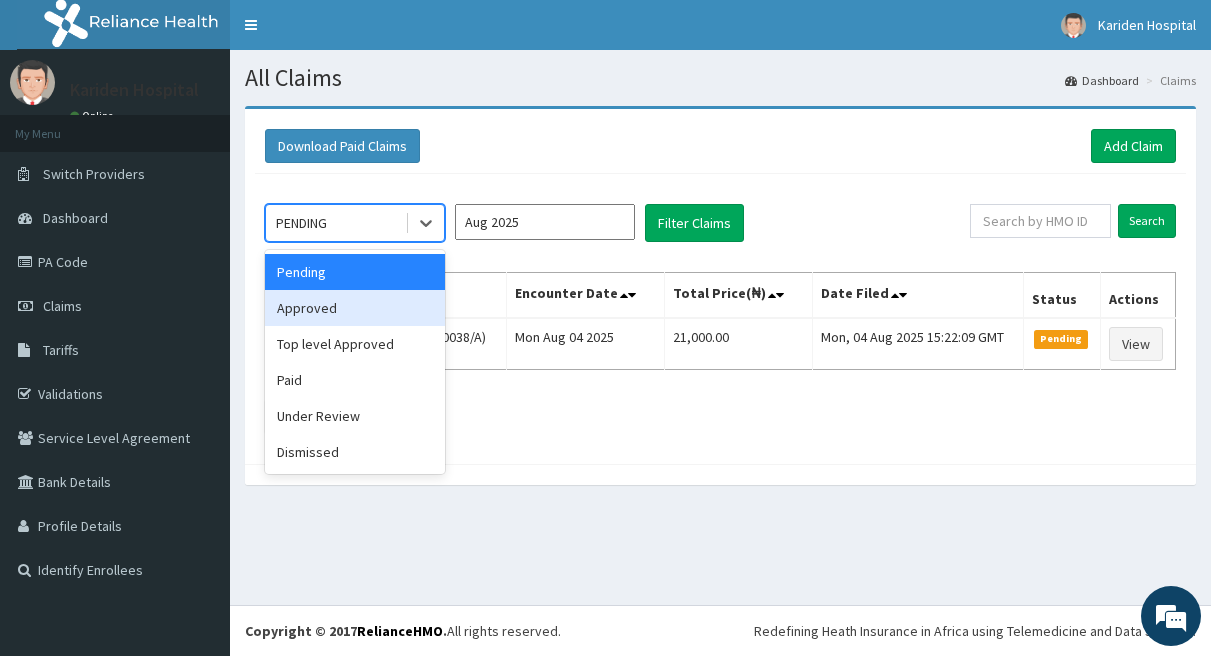 click on "Approved" at bounding box center (355, 308) 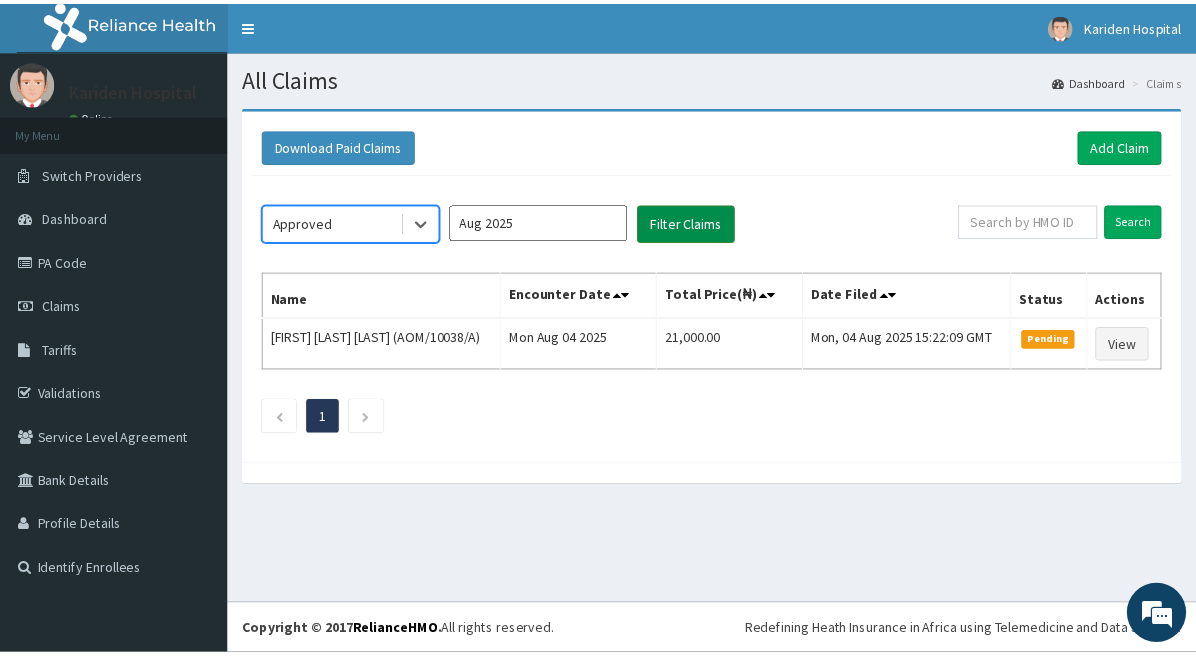 scroll, scrollTop: 0, scrollLeft: 0, axis: both 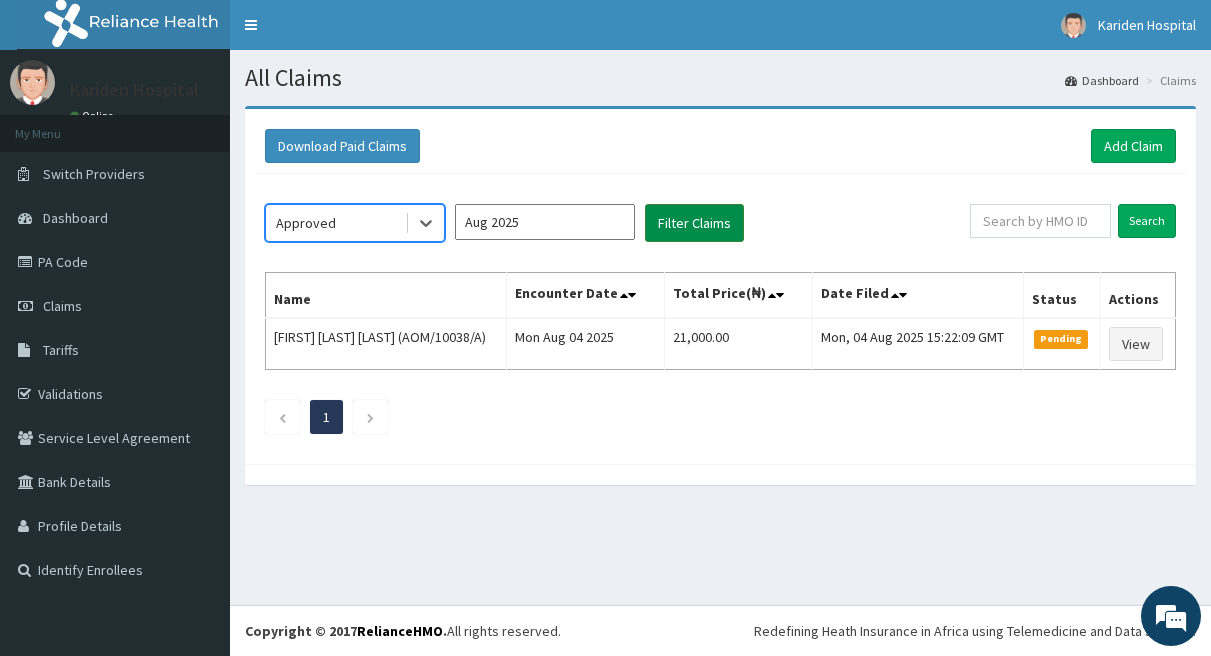 click on "Filter Claims" at bounding box center [694, 223] 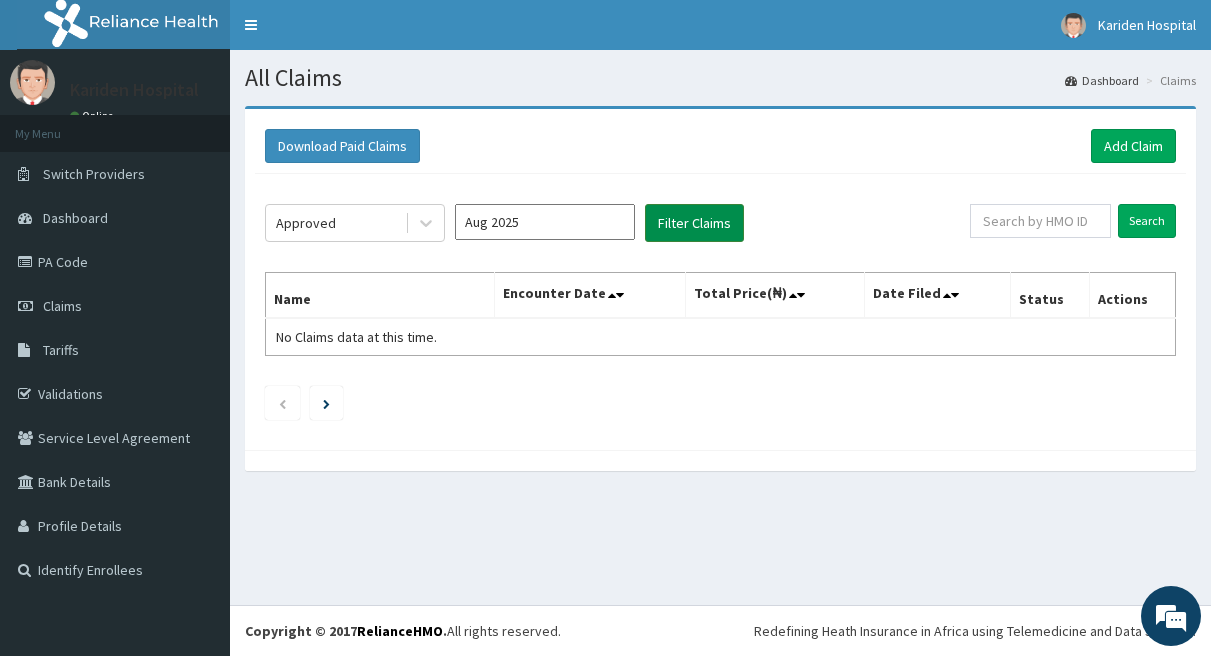 click on "Filter Claims" at bounding box center [694, 223] 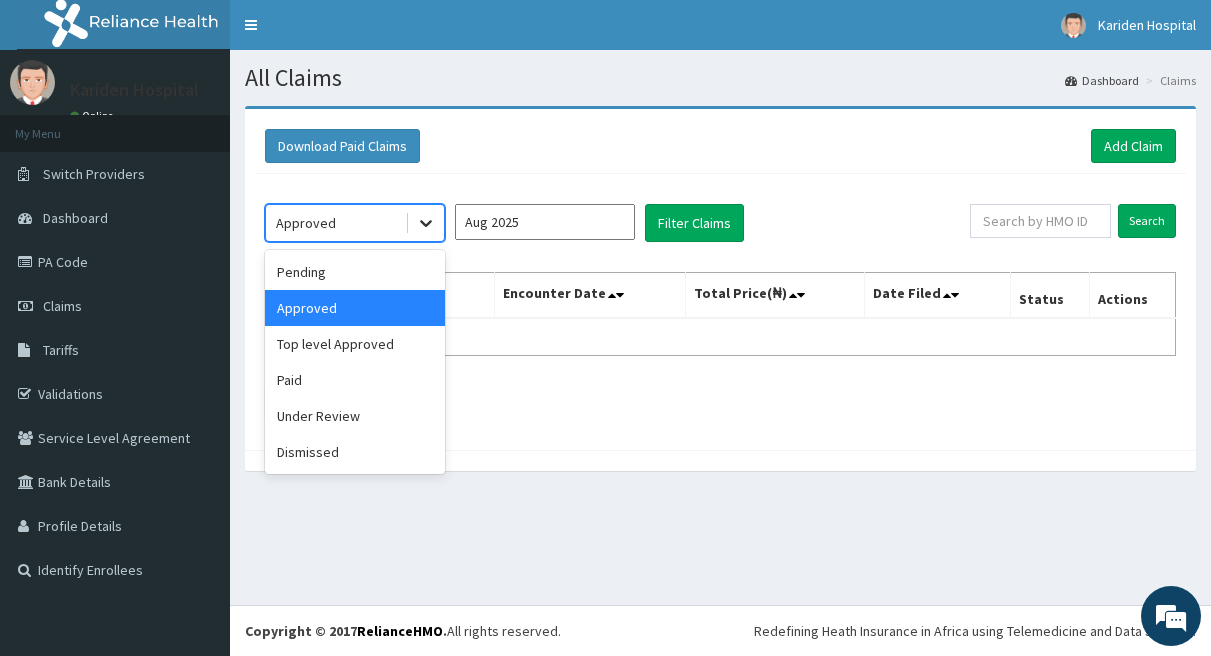 click 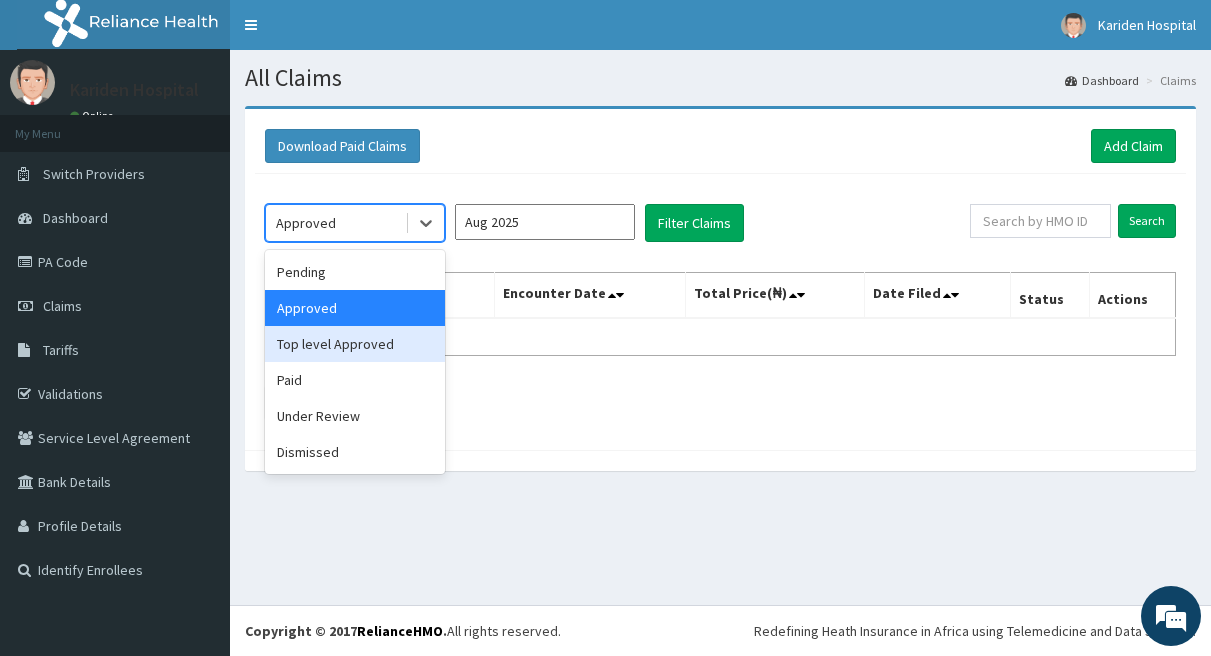 click on "Top level Approved" at bounding box center (355, 344) 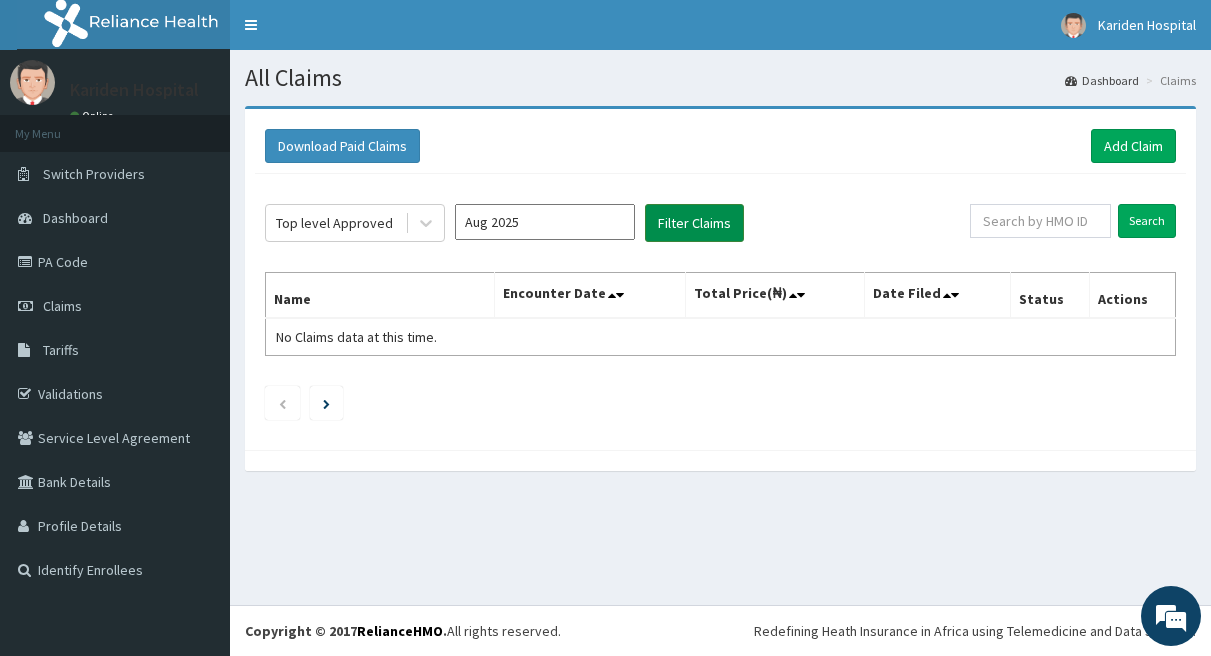 click on "Filter Claims" at bounding box center (694, 223) 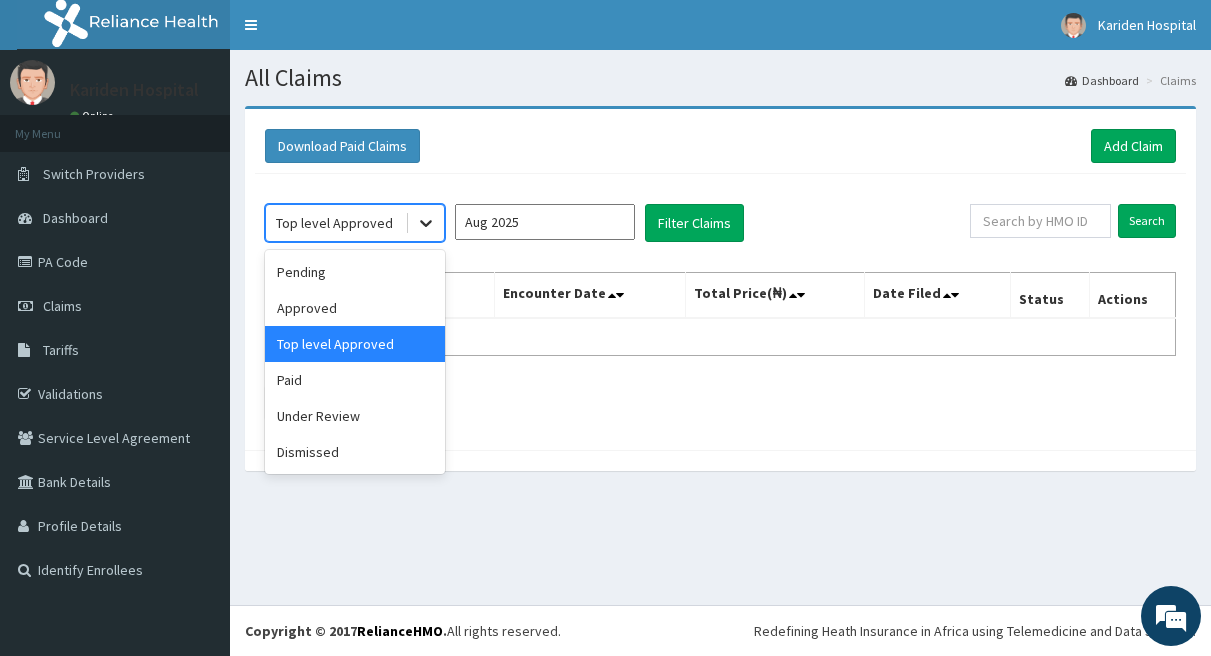 click 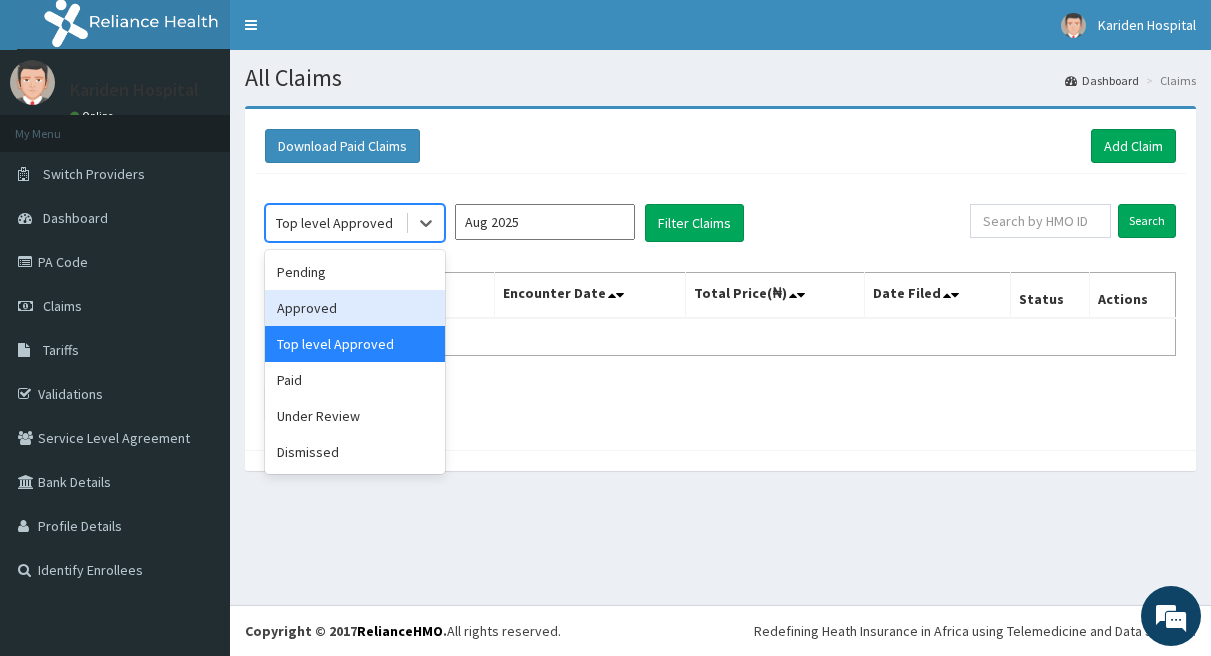 click on "Approved" at bounding box center [355, 308] 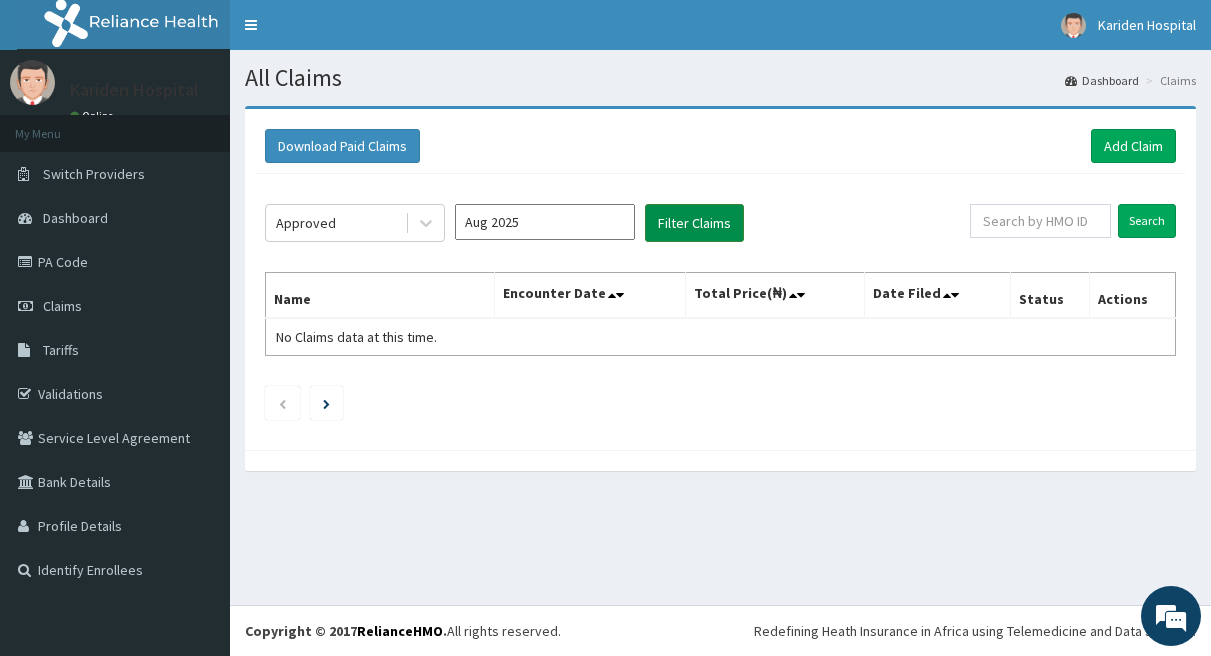 click on "Filter Claims" at bounding box center (694, 223) 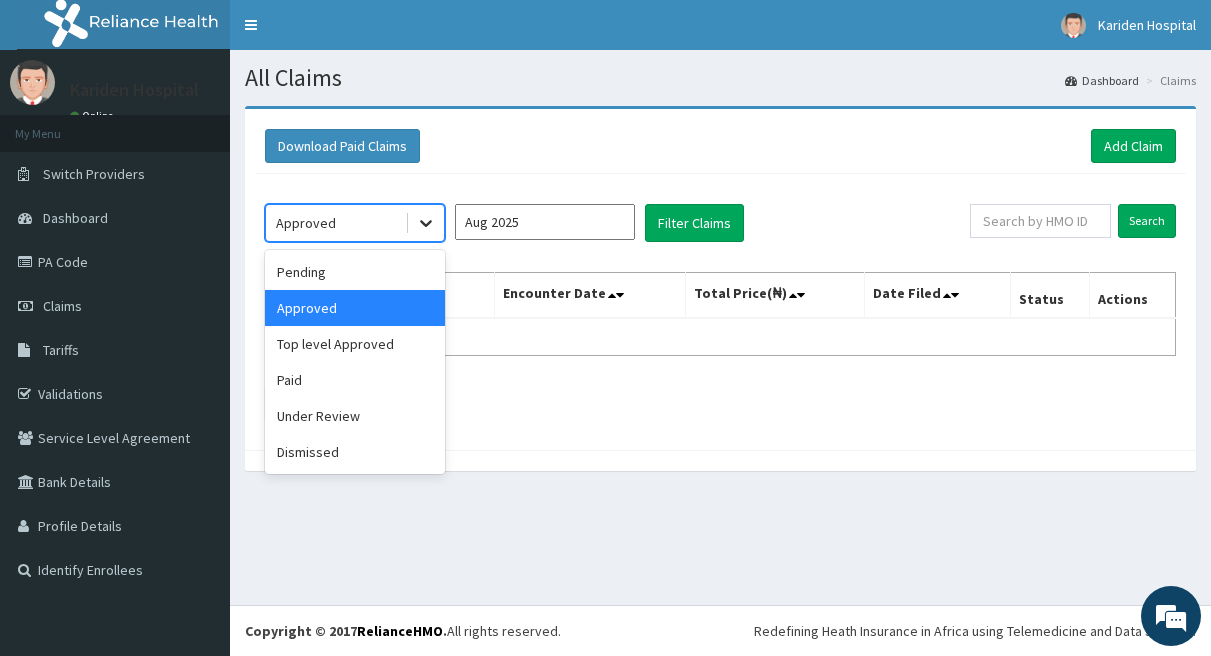 click 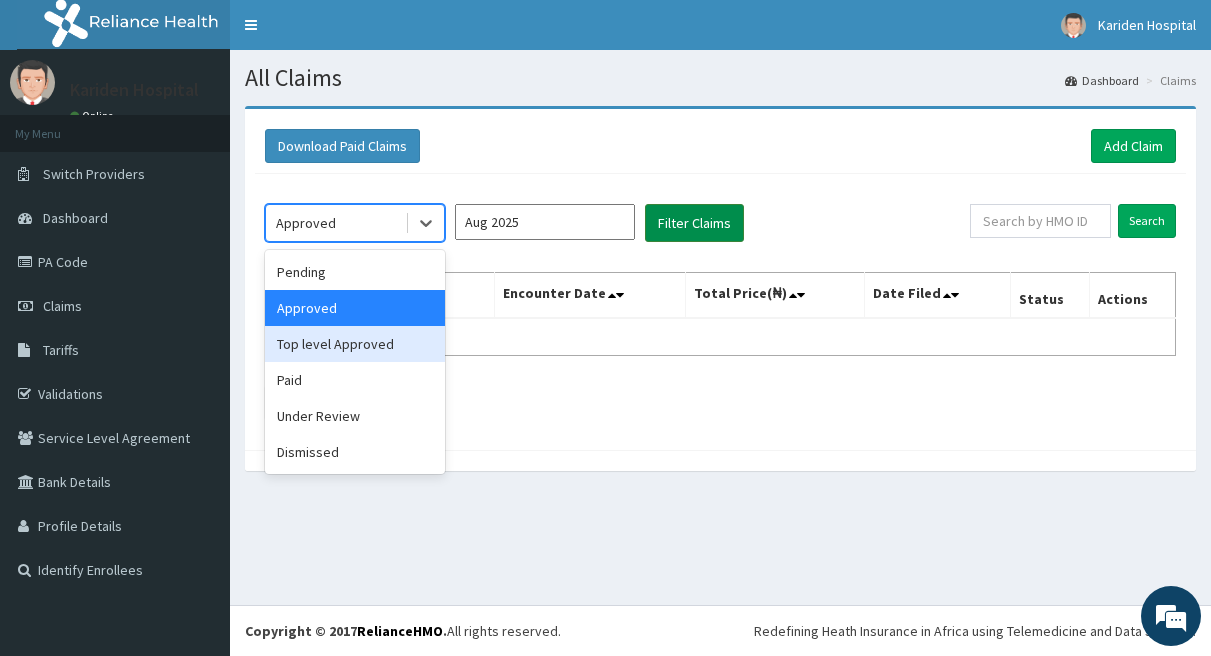 click on "Filter Claims" at bounding box center (694, 223) 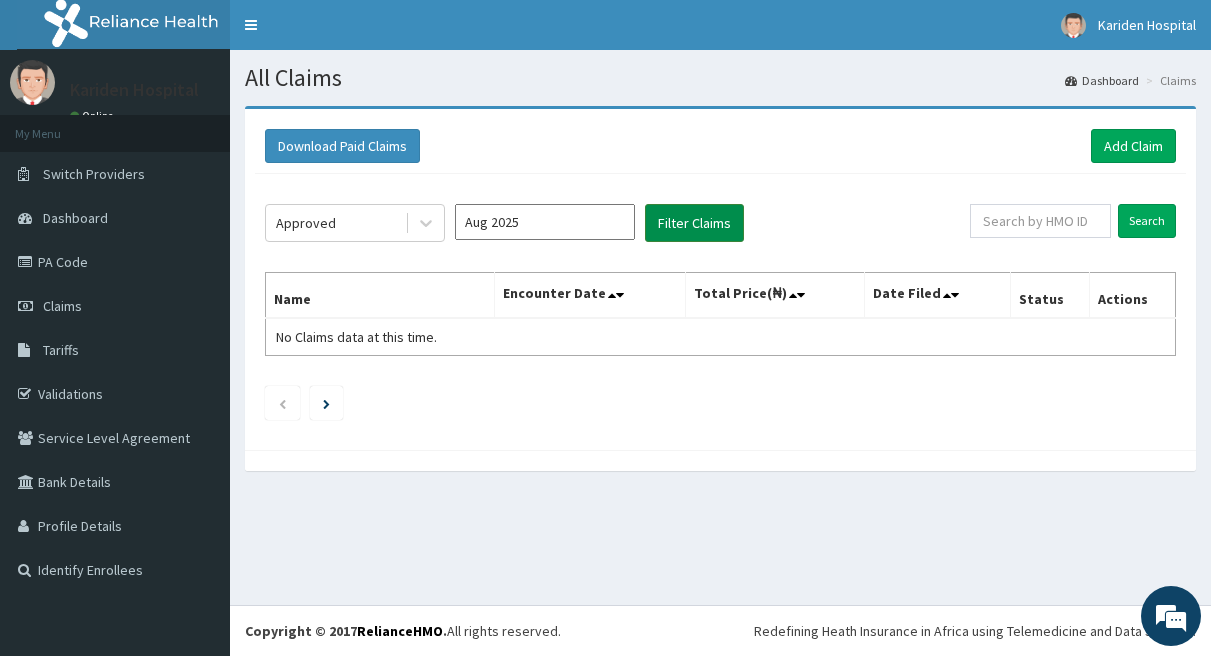 drag, startPoint x: 705, startPoint y: 213, endPoint x: 719, endPoint y: 207, distance: 15.231546 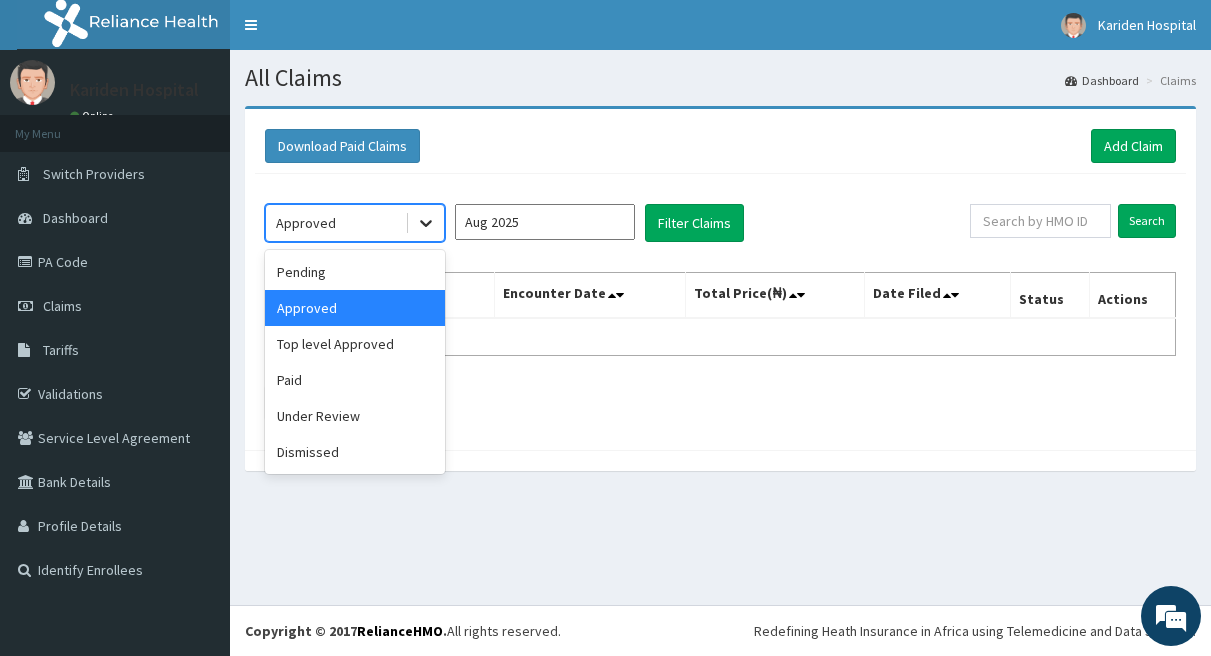 click at bounding box center [426, 223] 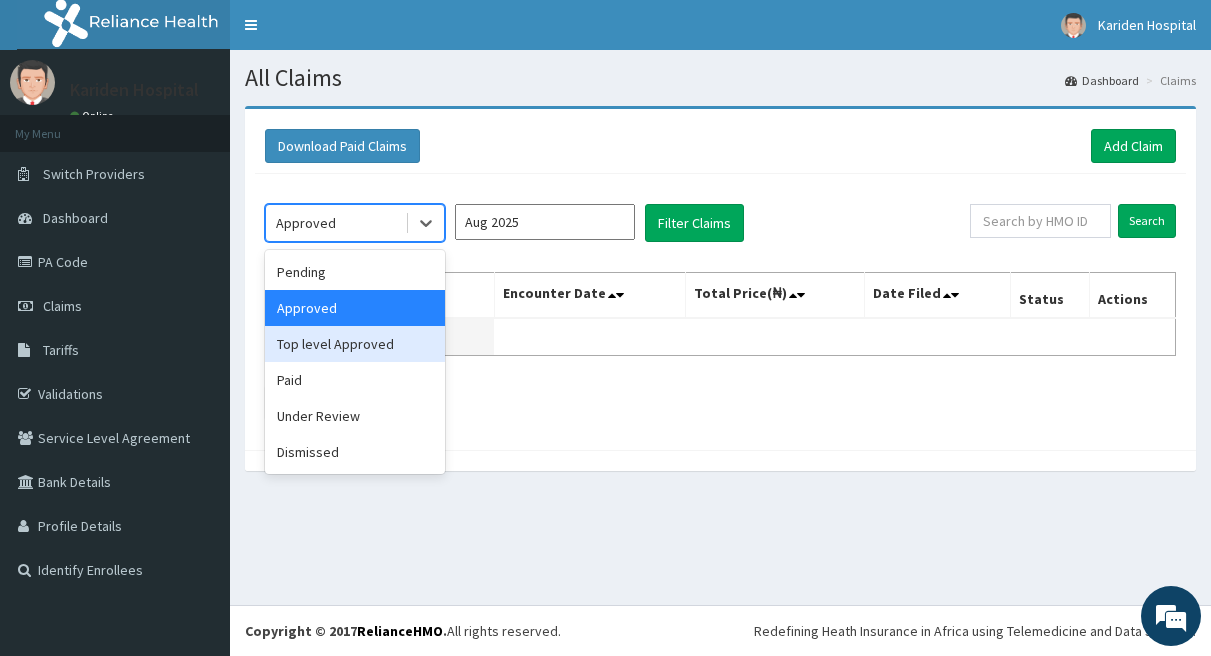 click on "Top level Approved" at bounding box center (355, 344) 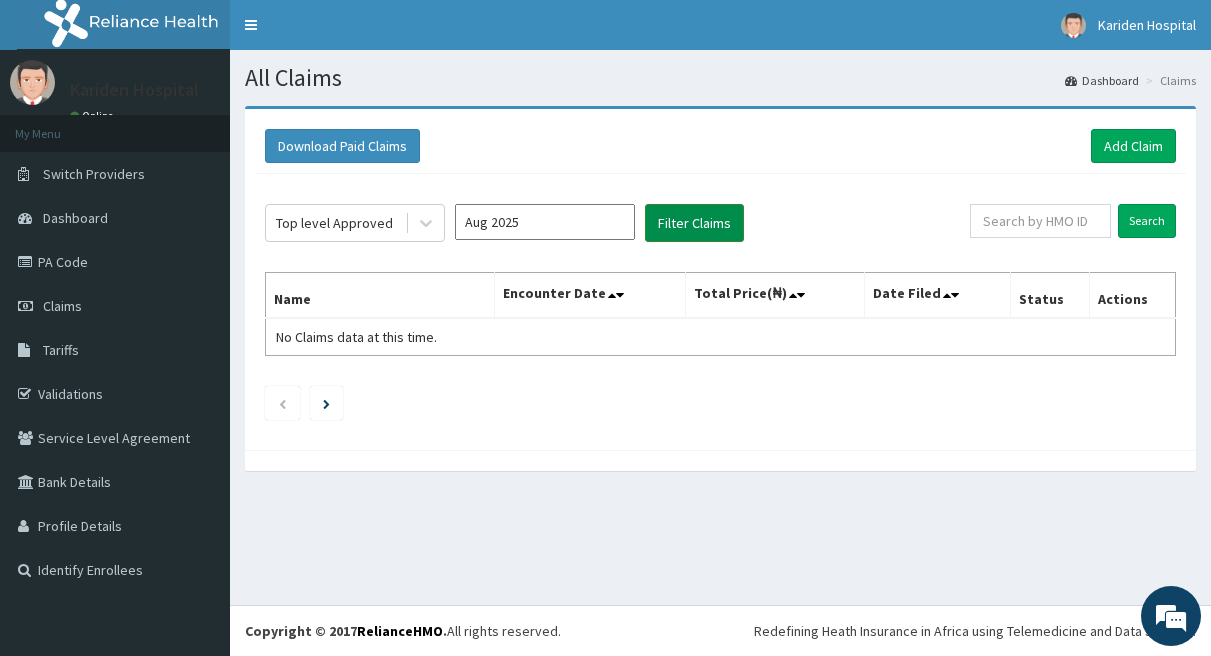 click on "Filter Claims" at bounding box center (694, 223) 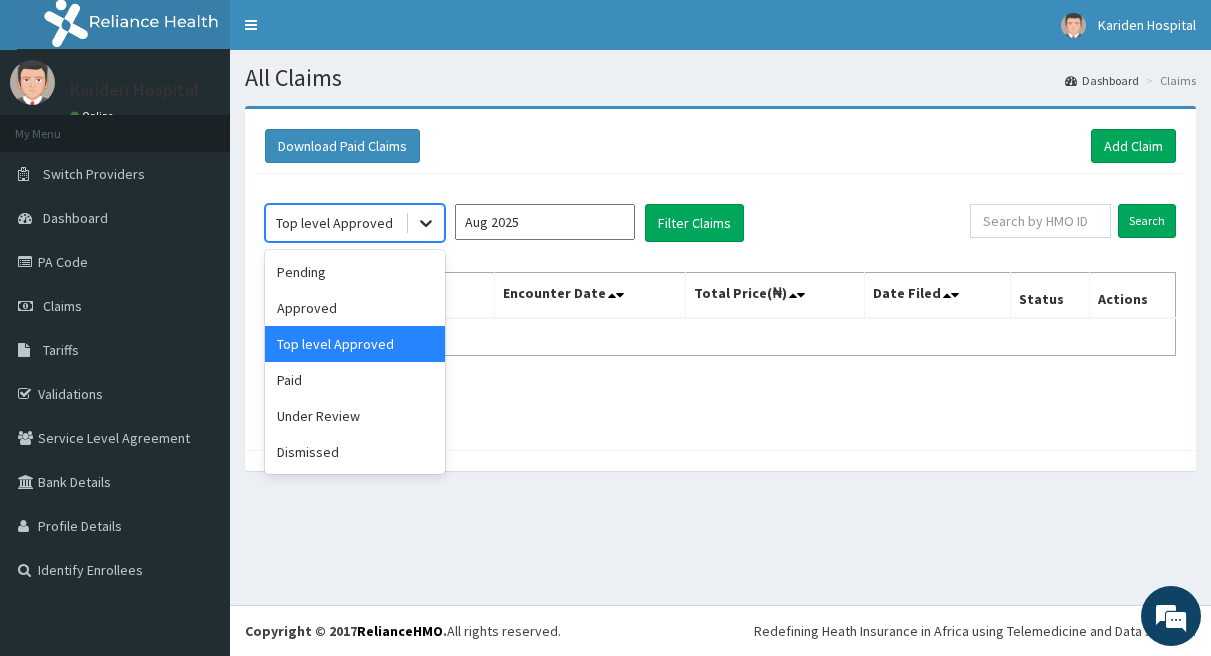 click 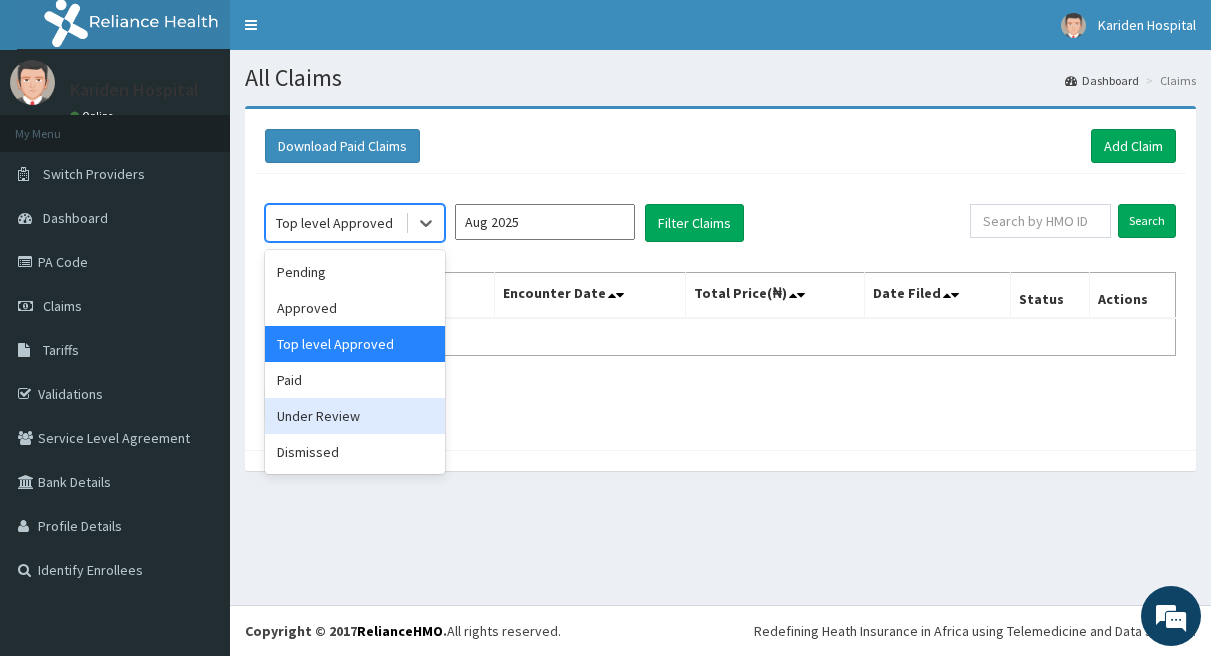 click on "Under Review" at bounding box center [355, 416] 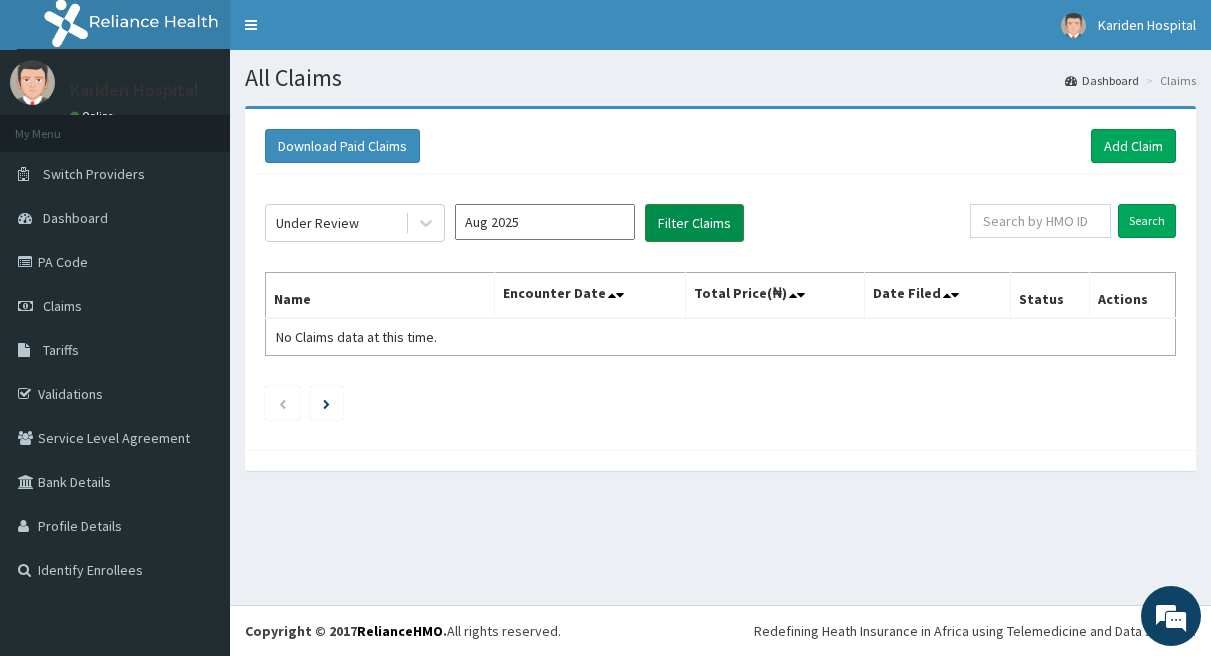 click on "Filter Claims" at bounding box center (694, 223) 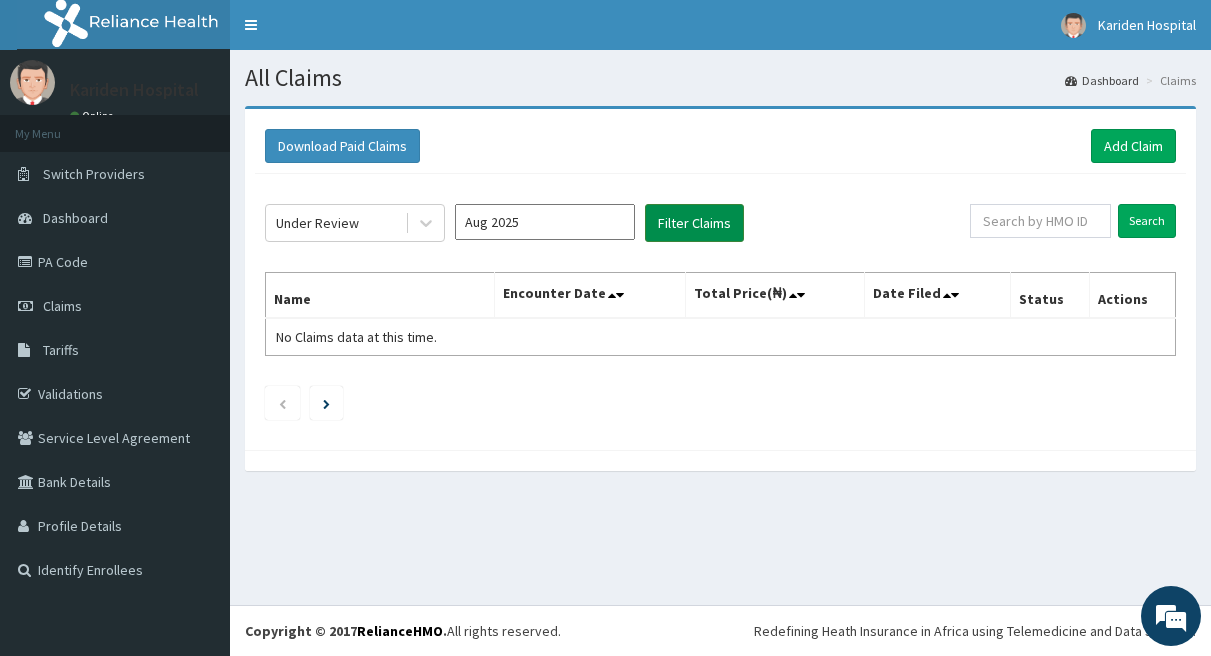 click on "Filter Claims" at bounding box center [694, 223] 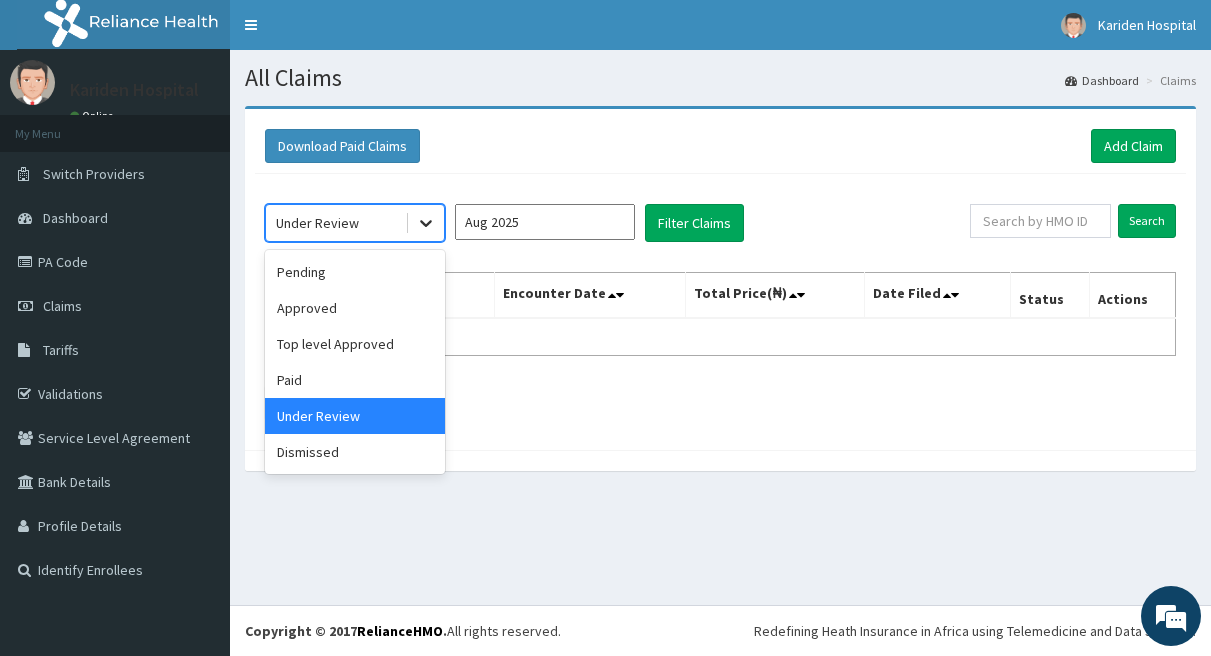 click 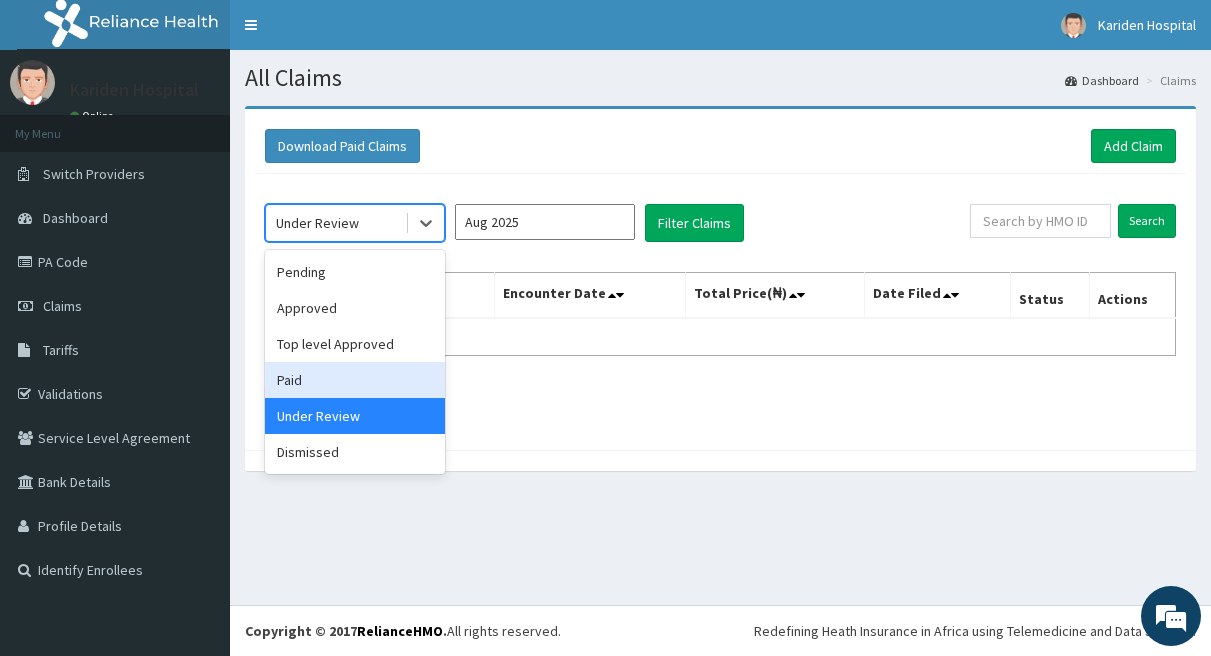 click on "Paid" at bounding box center (355, 380) 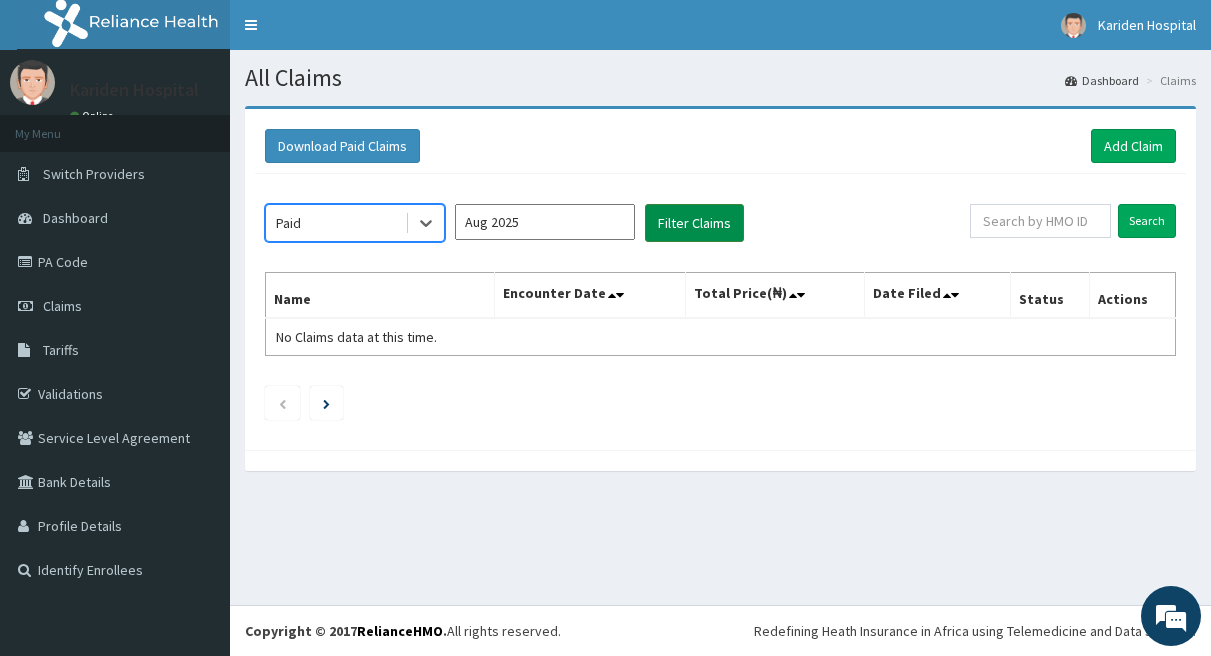 click on "Filter Claims" at bounding box center (694, 223) 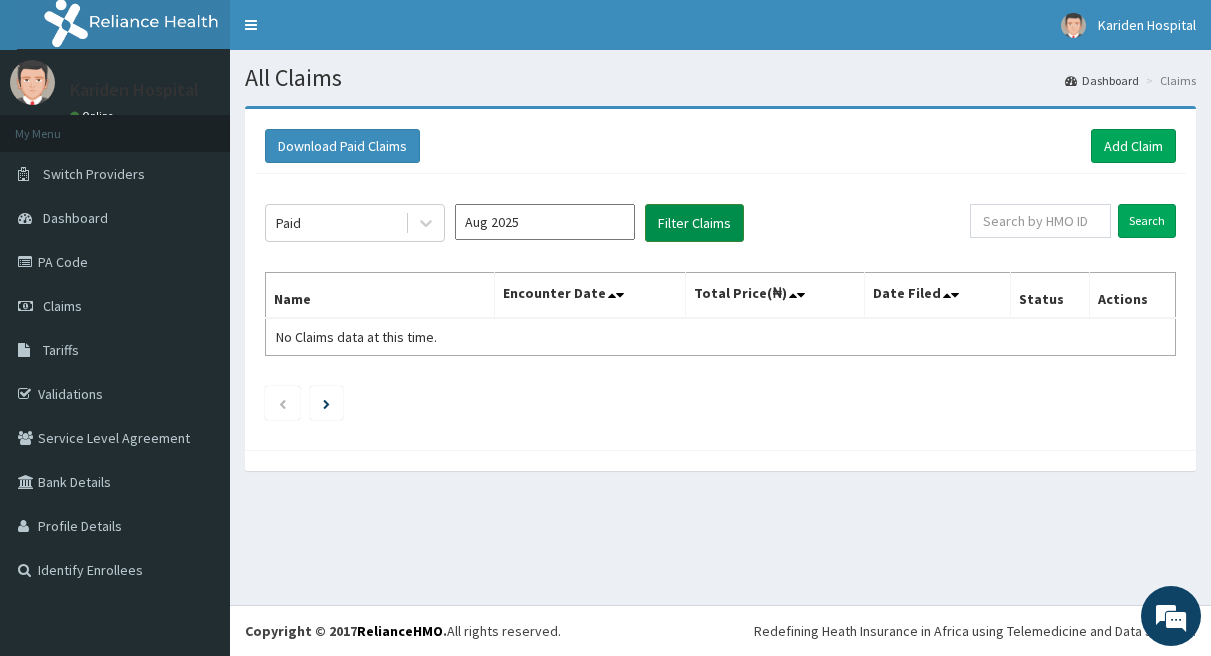 click on "Filter Claims" at bounding box center (694, 223) 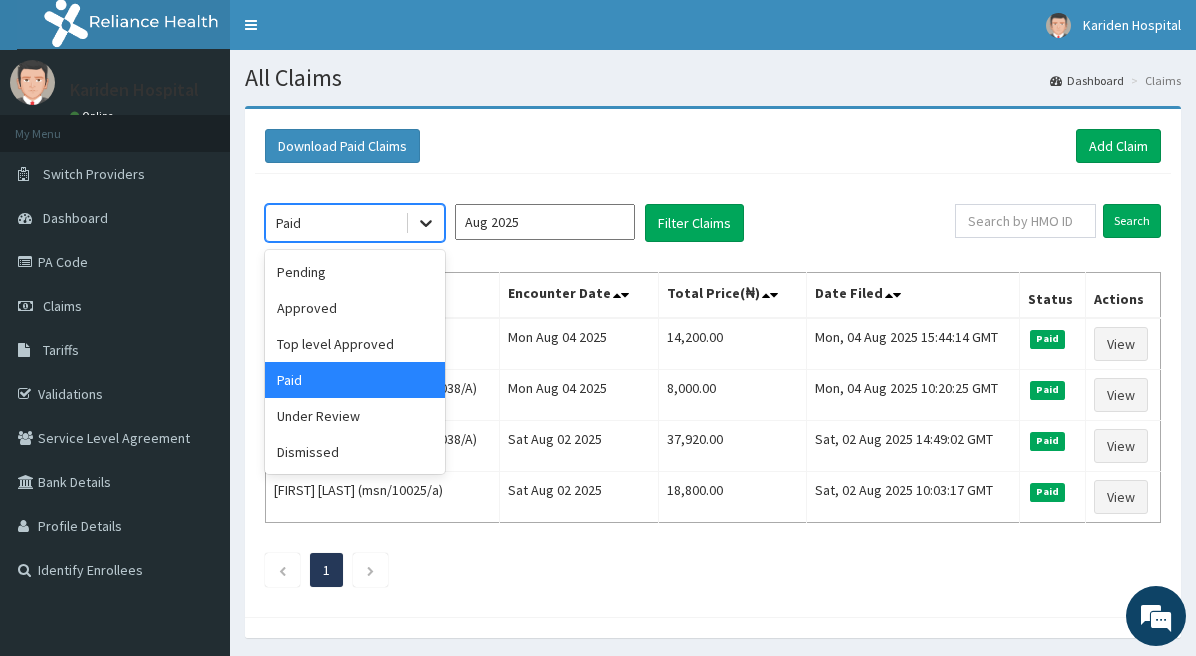 click 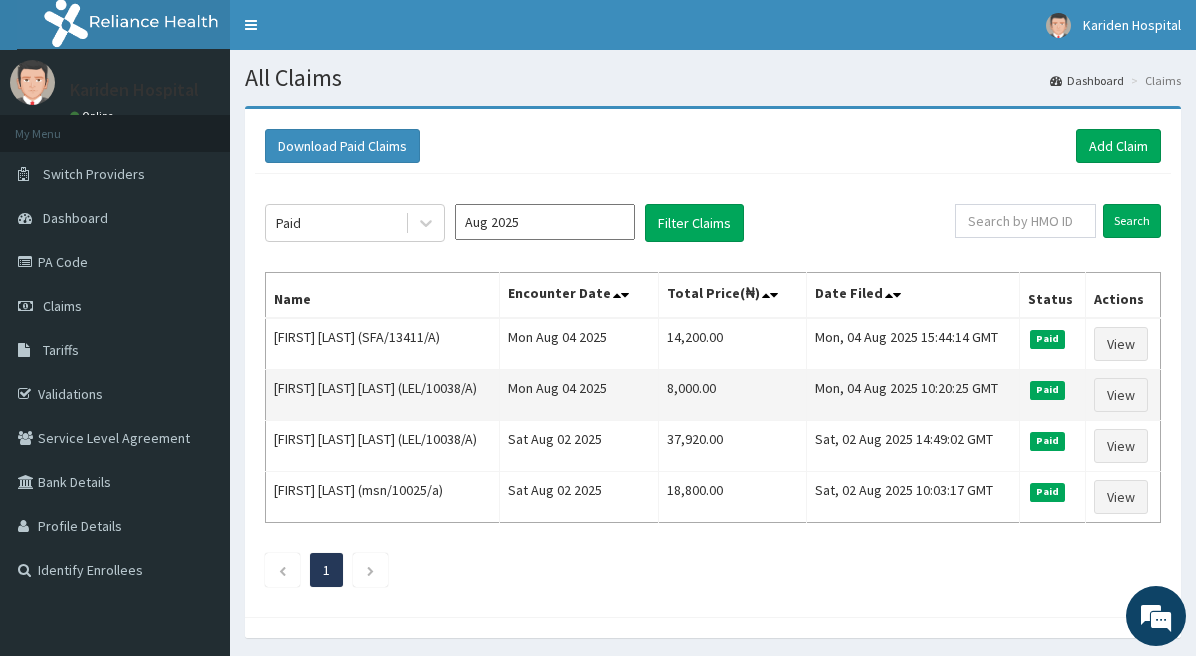 click on "Mon Aug 04 2025" at bounding box center [578, 395] 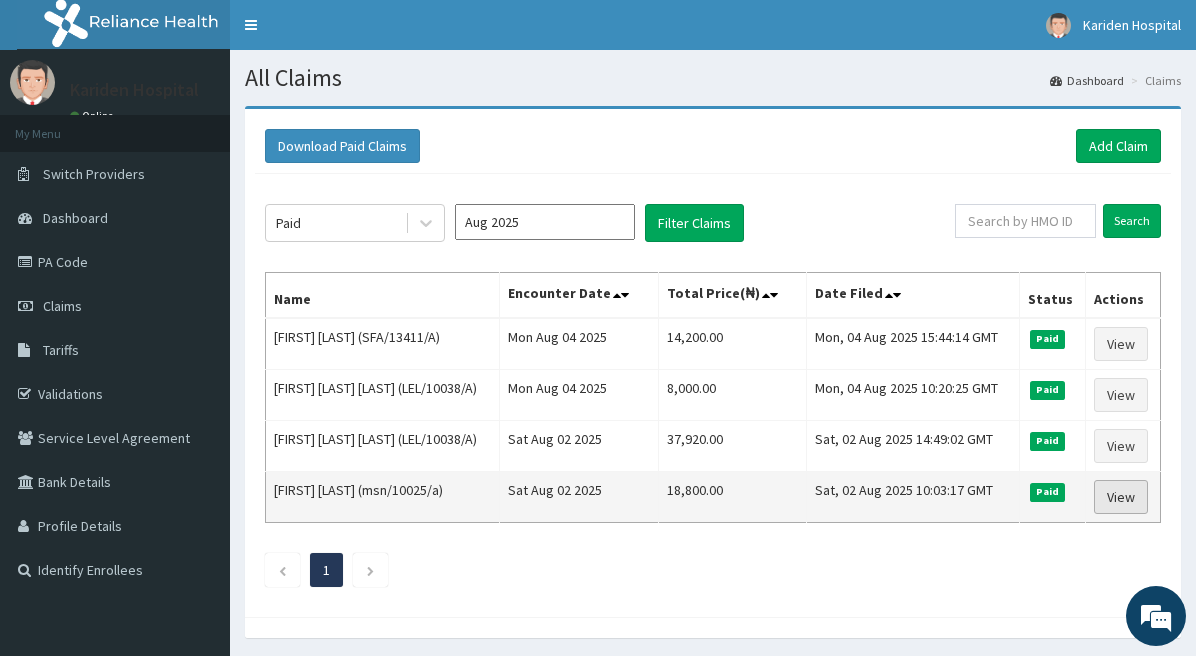 click on "View" at bounding box center (1121, 497) 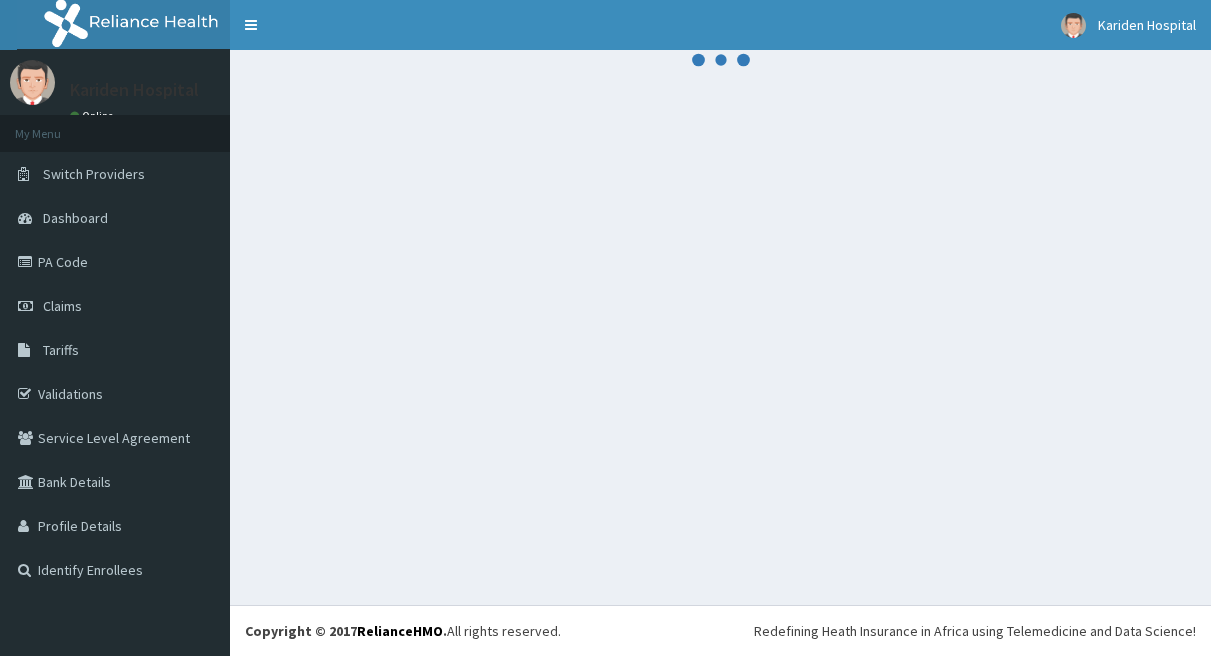 scroll, scrollTop: 0, scrollLeft: 0, axis: both 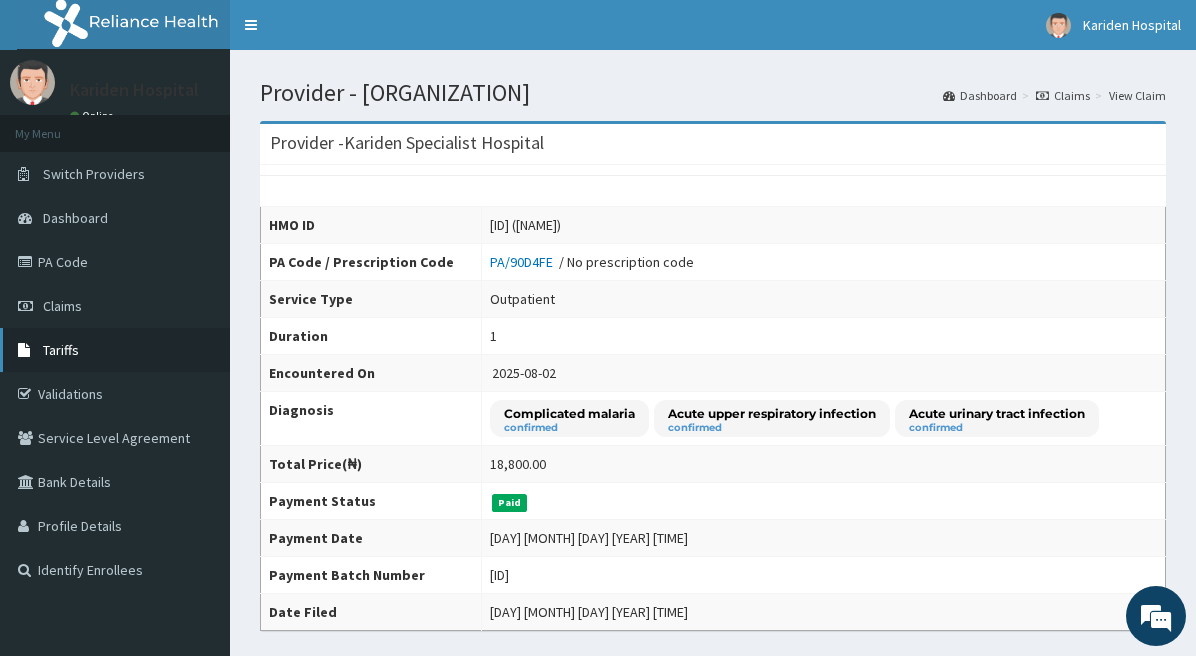 click on "Tariffs" at bounding box center [61, 350] 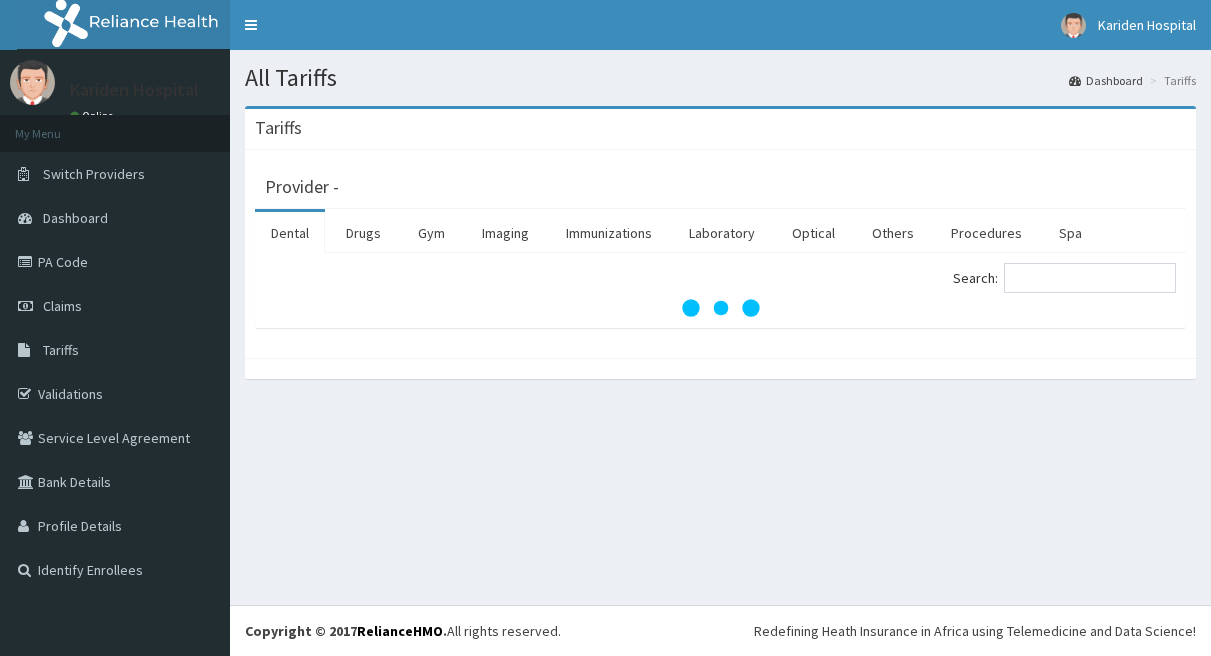 scroll, scrollTop: 0, scrollLeft: 0, axis: both 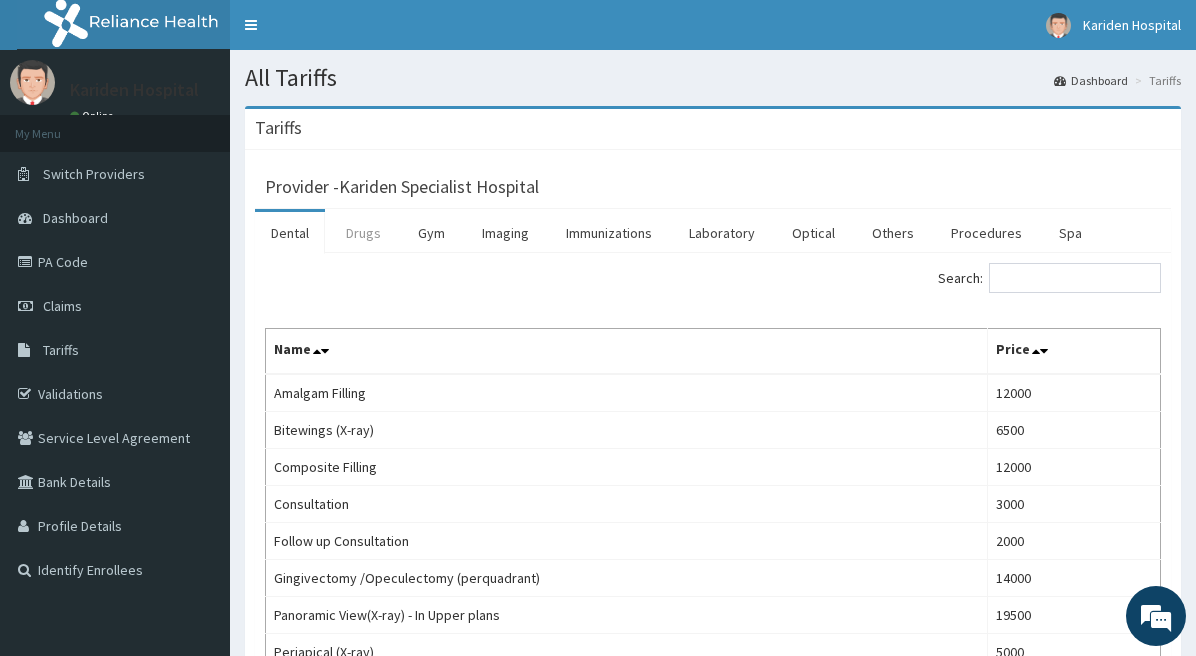 click on "Drugs" at bounding box center [363, 233] 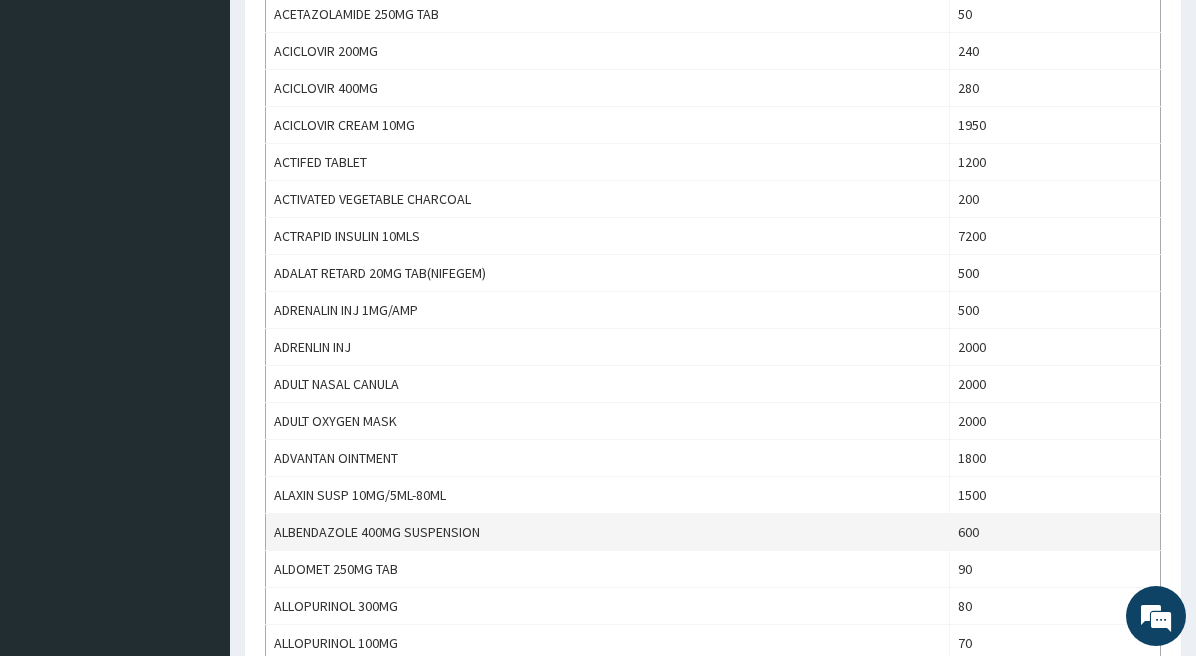 scroll, scrollTop: 700, scrollLeft: 0, axis: vertical 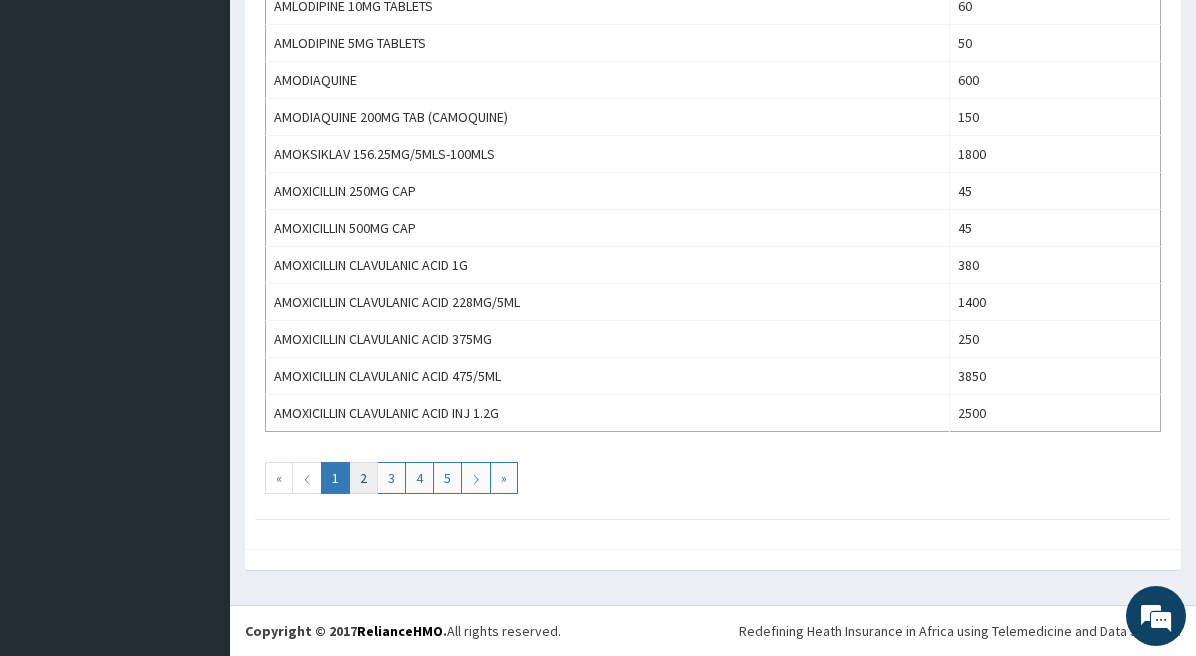 click on "2" at bounding box center [363, 478] 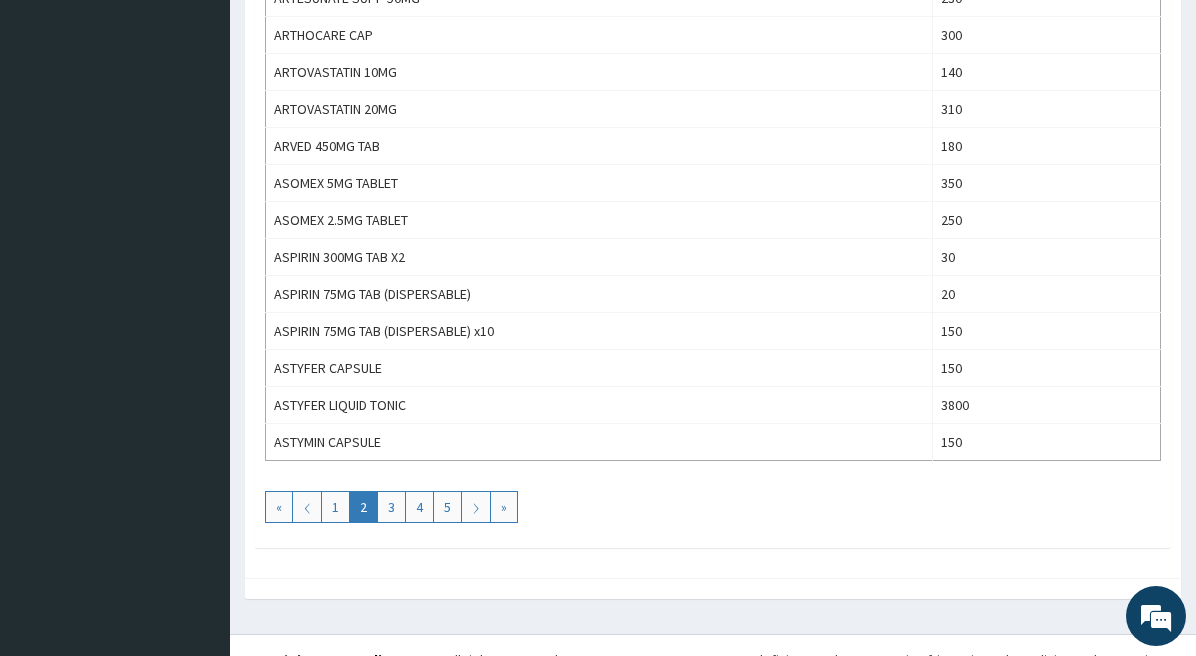 scroll, scrollTop: 1793, scrollLeft: 0, axis: vertical 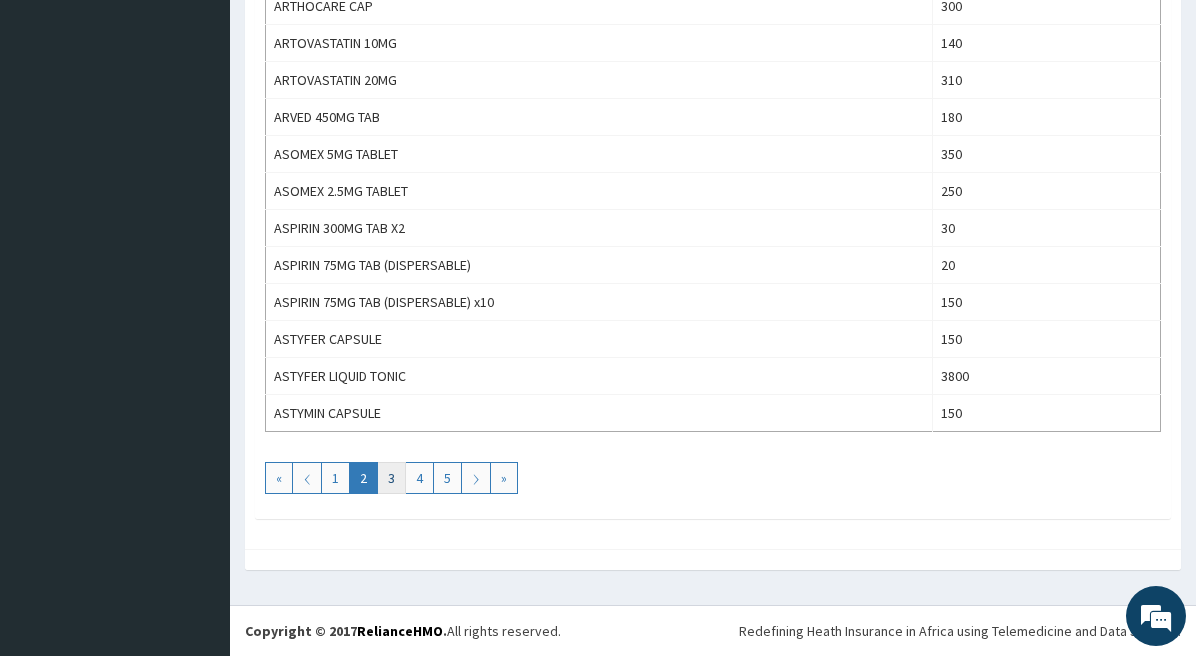 click on "3" at bounding box center [391, 478] 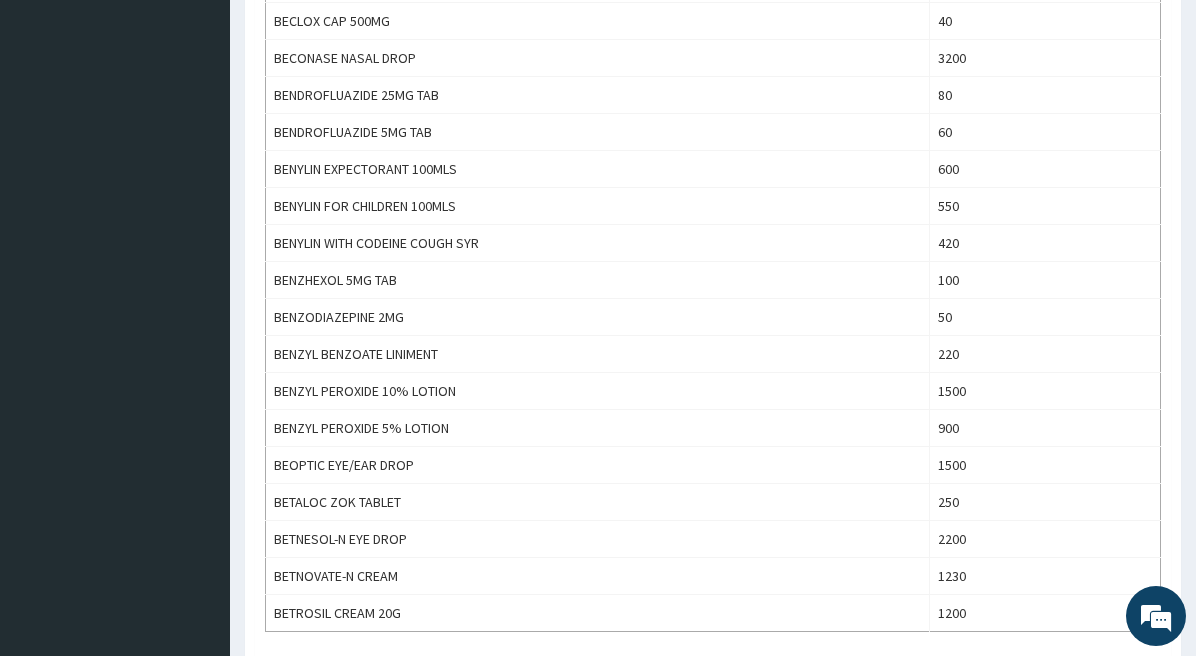 scroll, scrollTop: 1793, scrollLeft: 0, axis: vertical 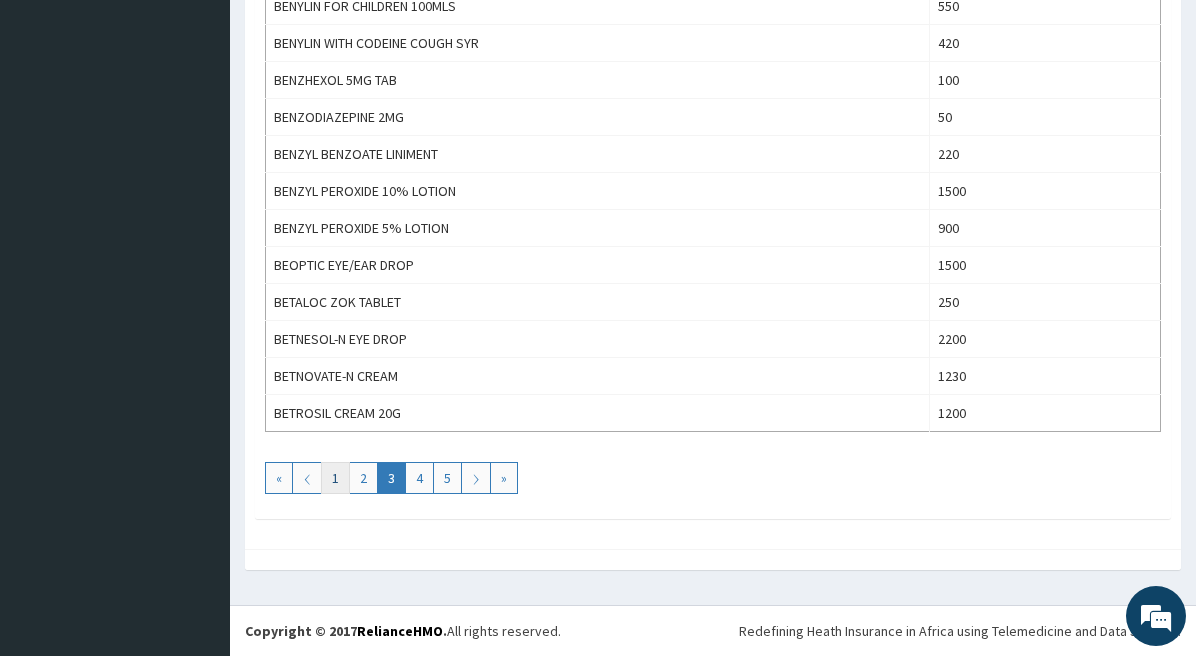 click on "1" at bounding box center [335, 478] 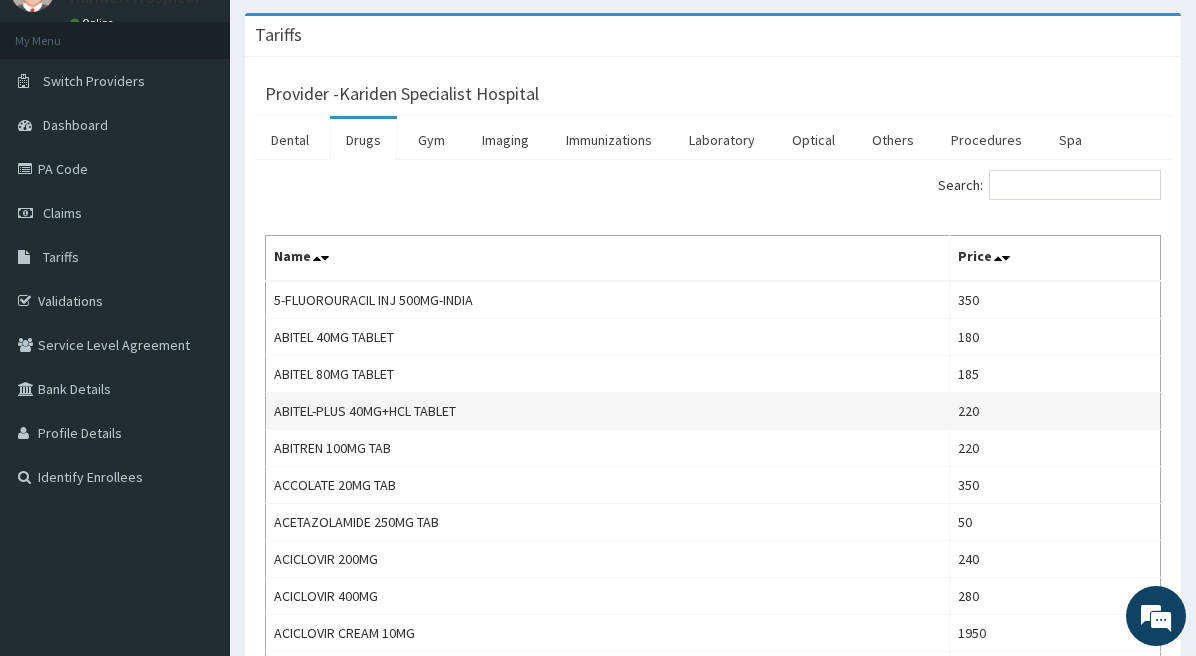 scroll, scrollTop: 0, scrollLeft: 0, axis: both 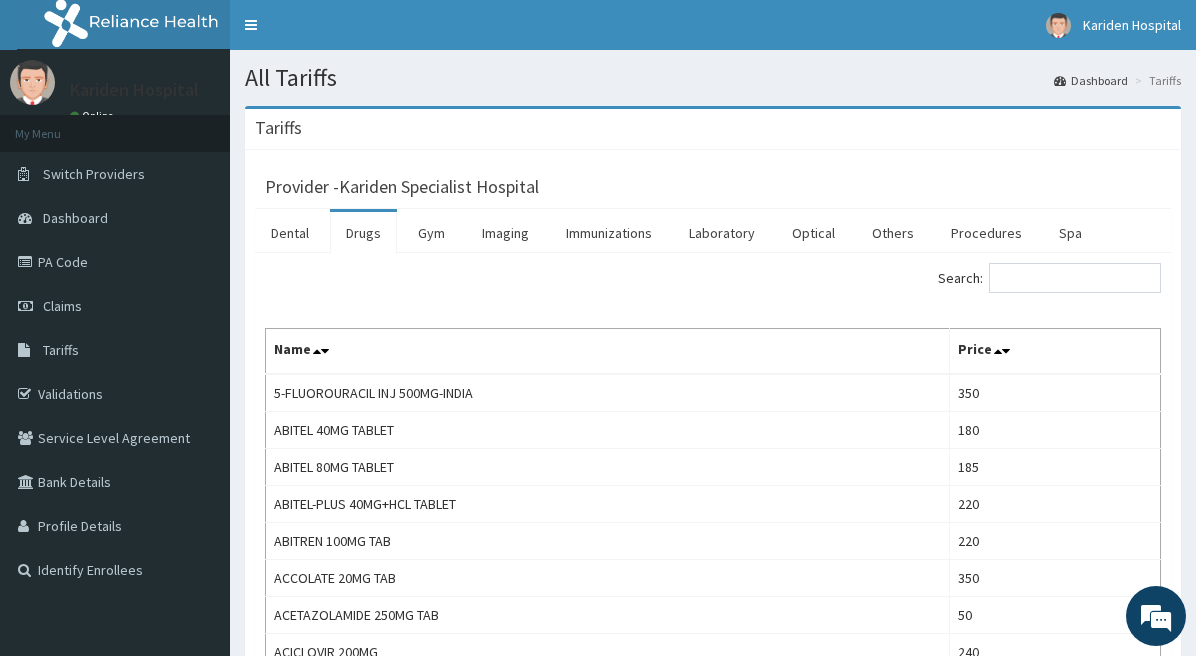 click on "Drugs" at bounding box center (363, 233) 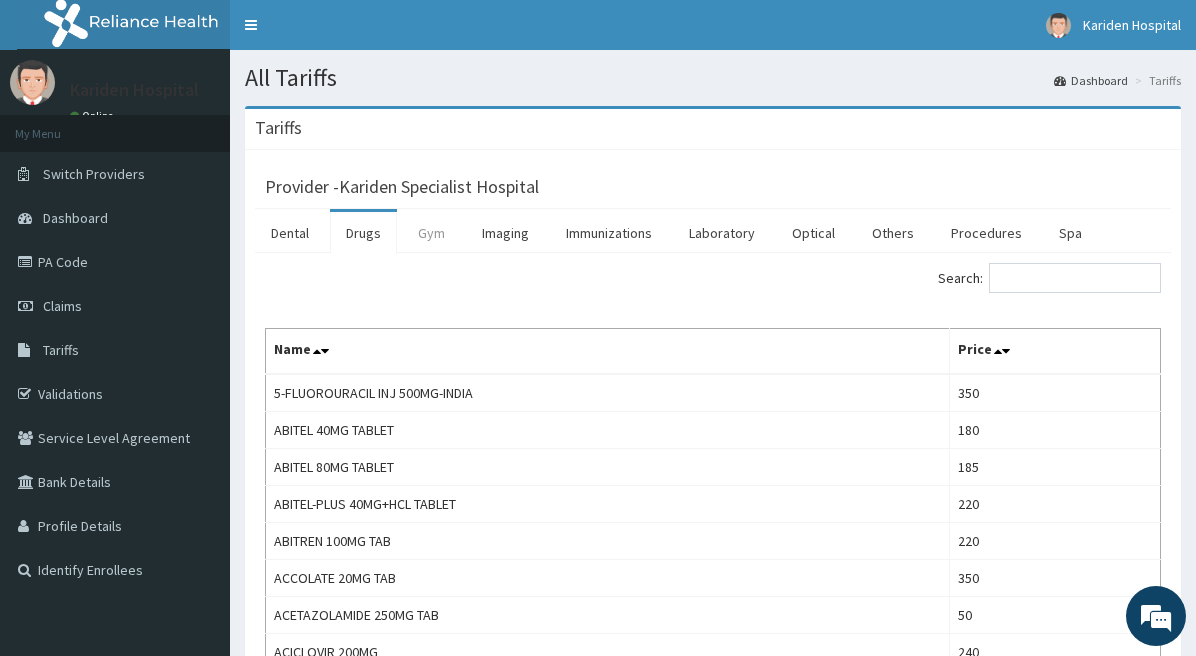 click on "Gym" at bounding box center [431, 233] 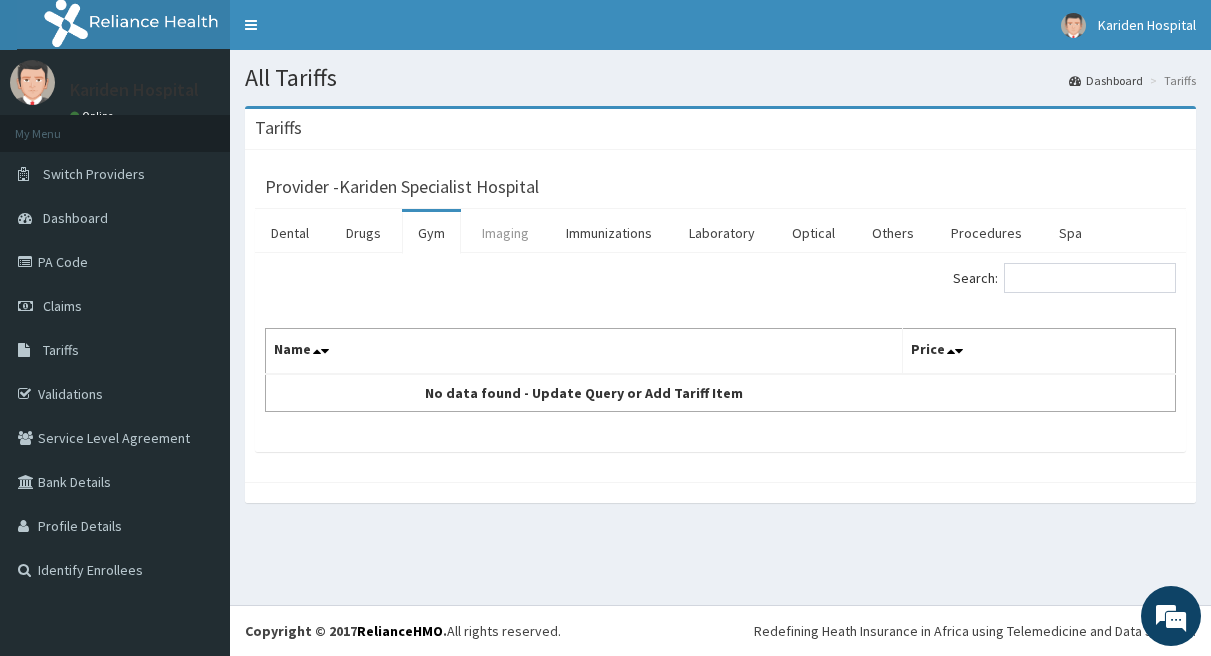 click on "Imaging" at bounding box center [505, 233] 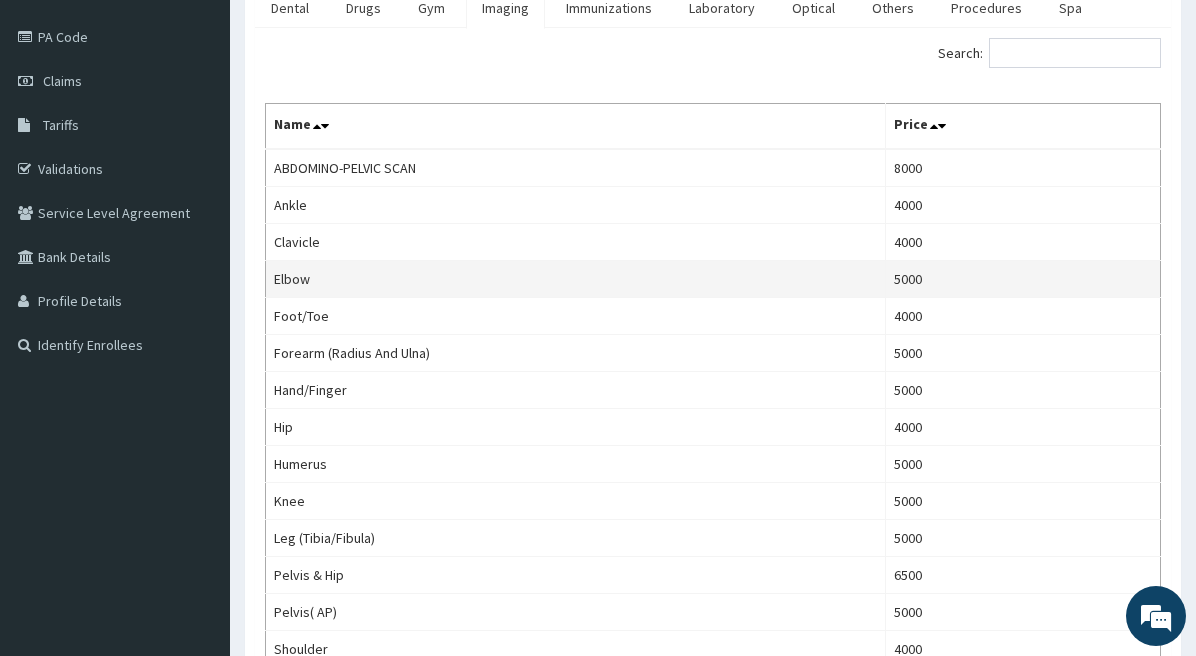scroll, scrollTop: 0, scrollLeft: 0, axis: both 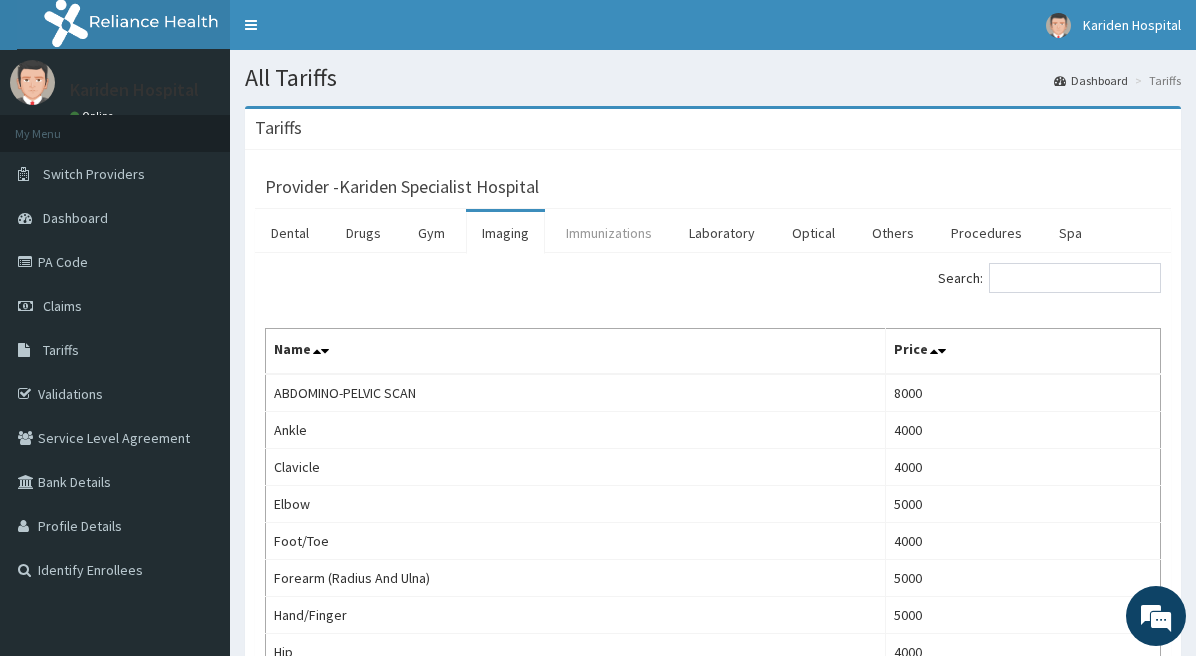 click on "Immunizations" at bounding box center [609, 233] 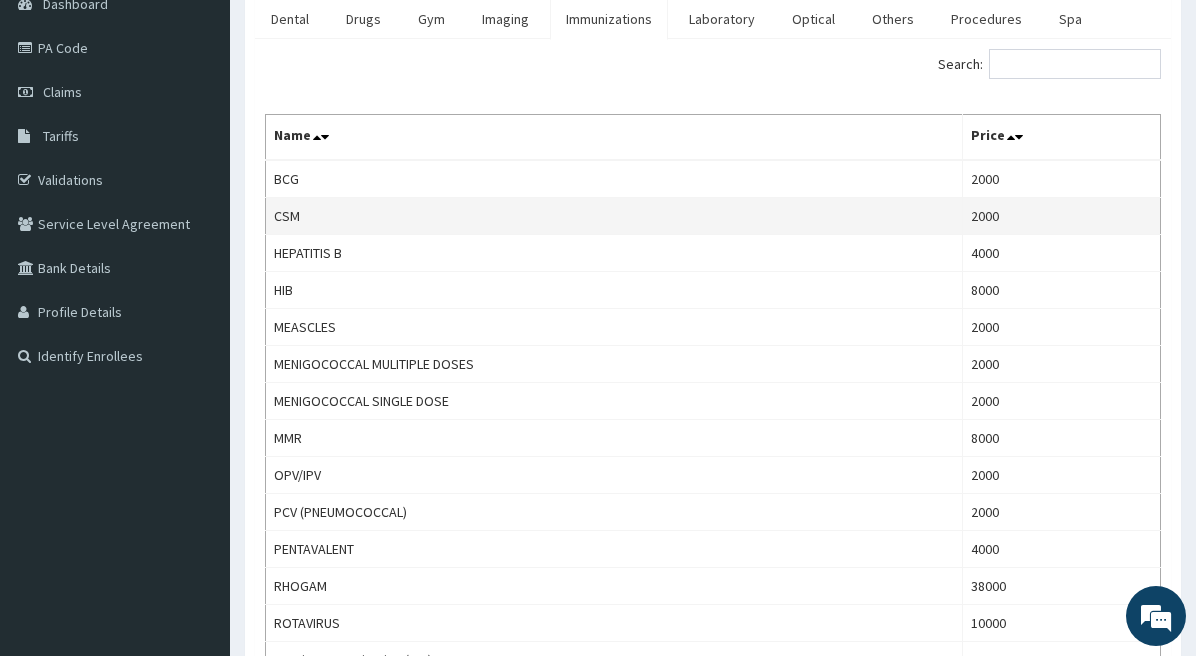 scroll, scrollTop: 136, scrollLeft: 0, axis: vertical 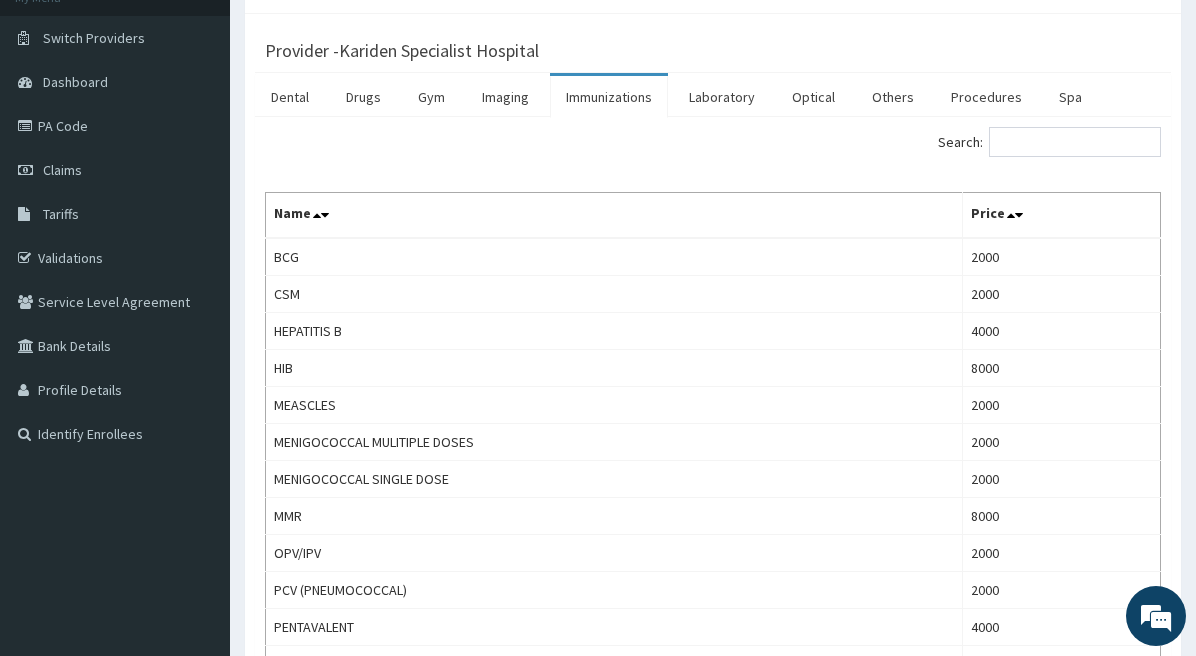 drag, startPoint x: 1023, startPoint y: 61, endPoint x: 262, endPoint y: 347, distance: 812.968 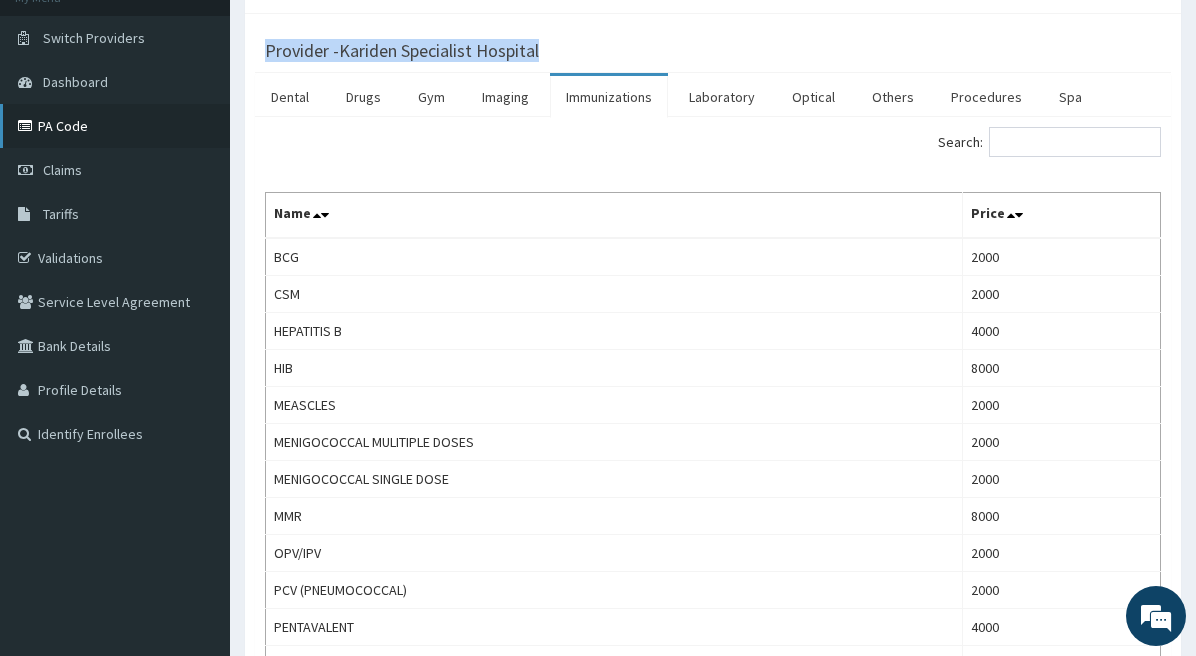 drag, startPoint x: 105, startPoint y: 216, endPoint x: 74, endPoint y: 127, distance: 94.24436 